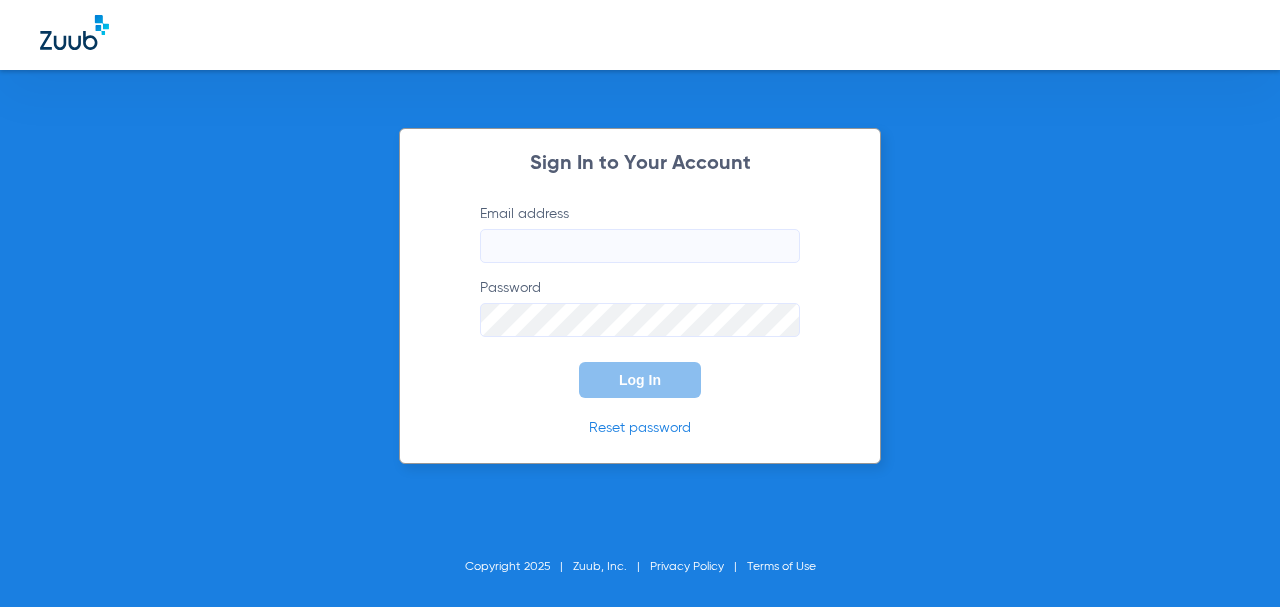 click on "Email address" 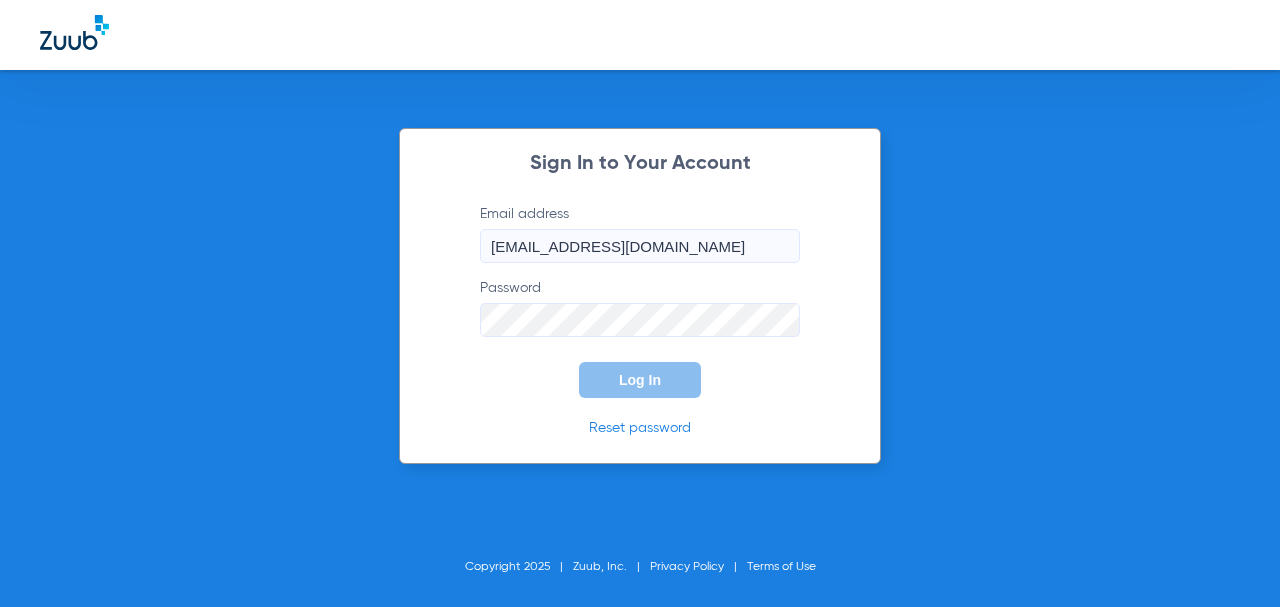 type on "[EMAIL_ADDRESS][DOMAIN_NAME]" 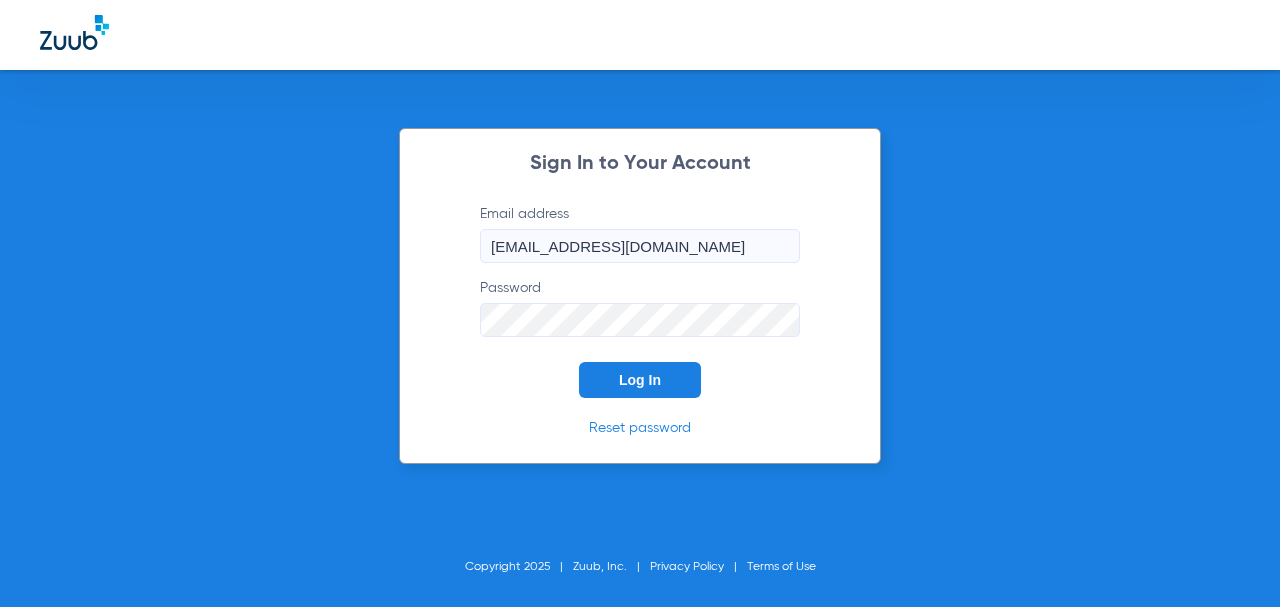 click on "Log In" 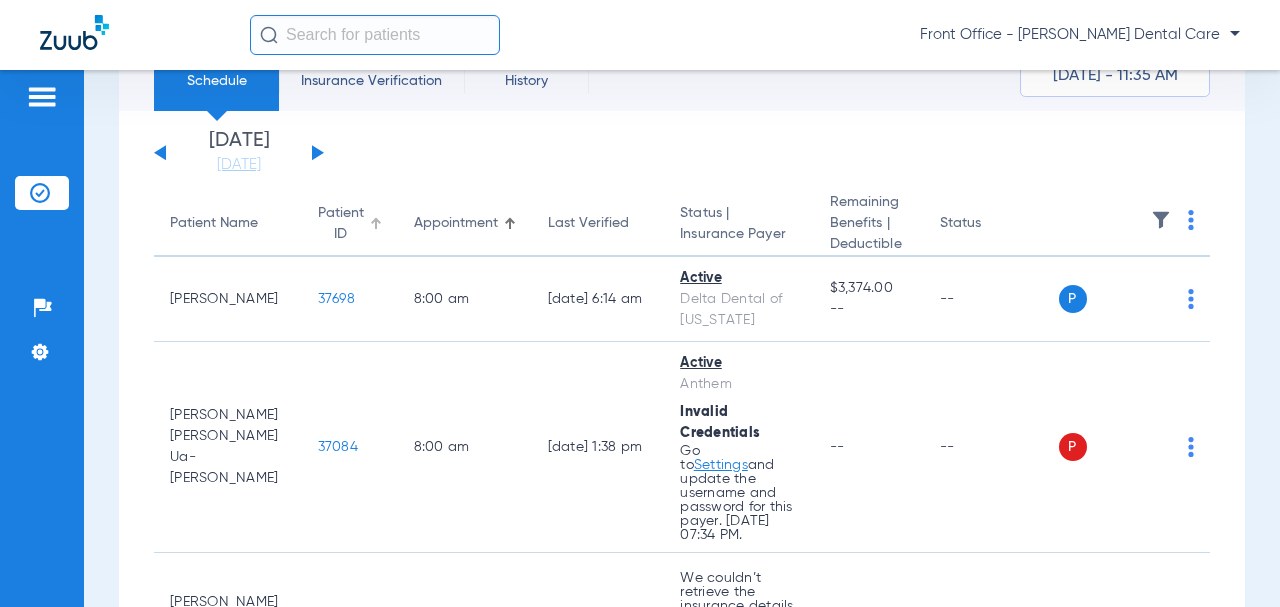 scroll, scrollTop: 0, scrollLeft: 0, axis: both 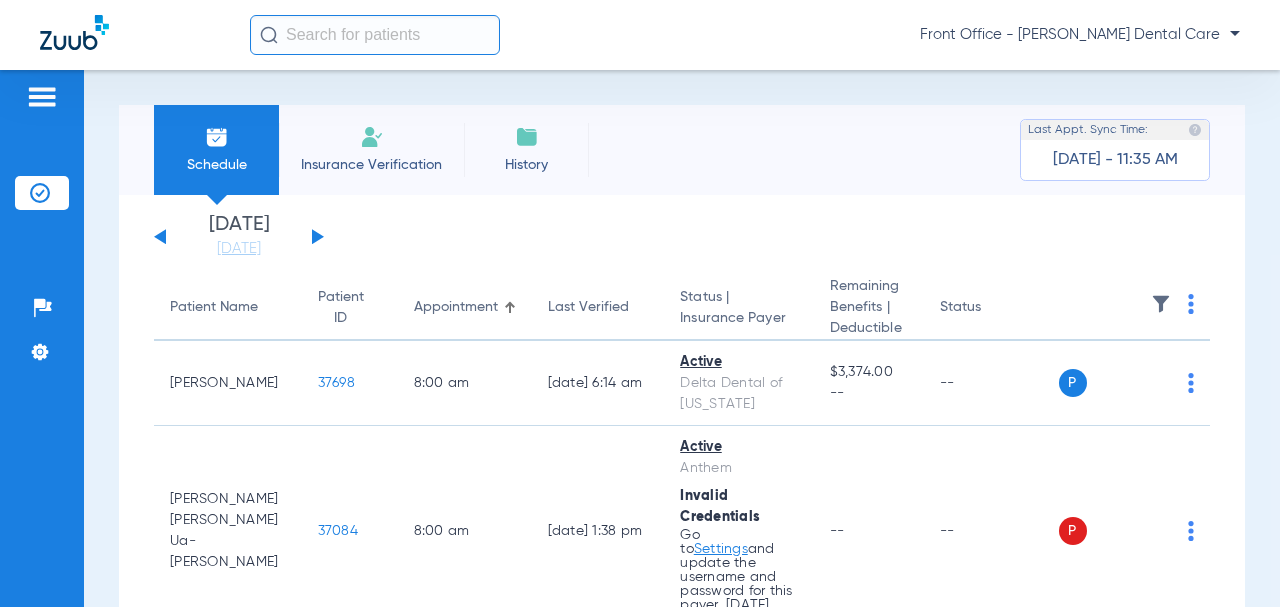 click 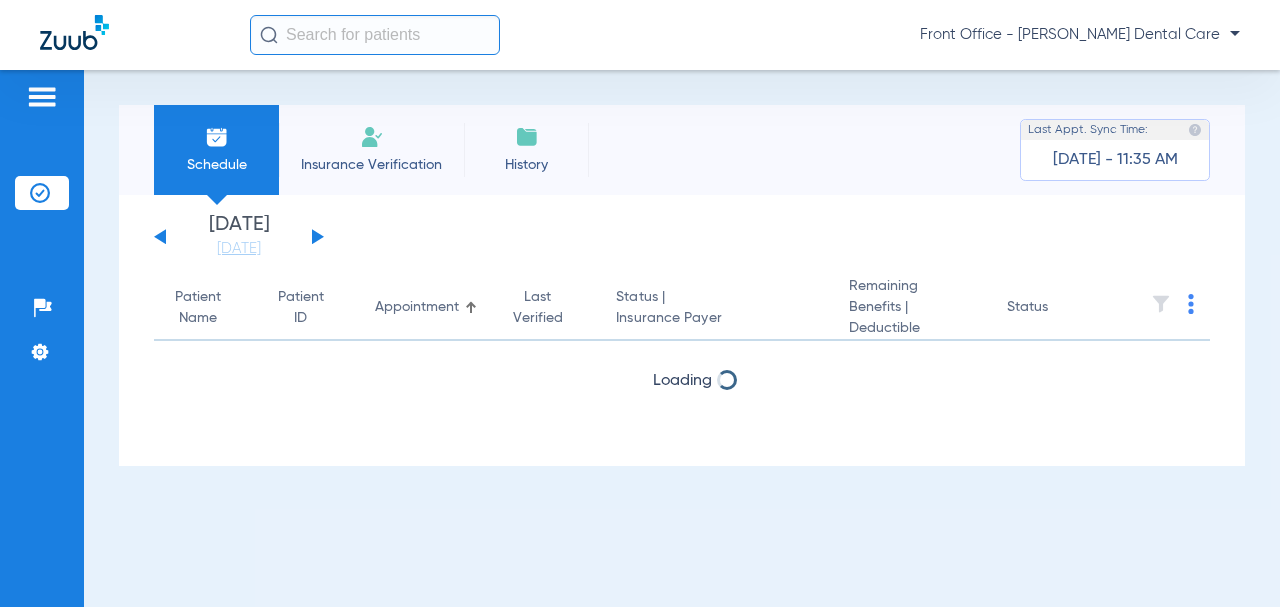 click 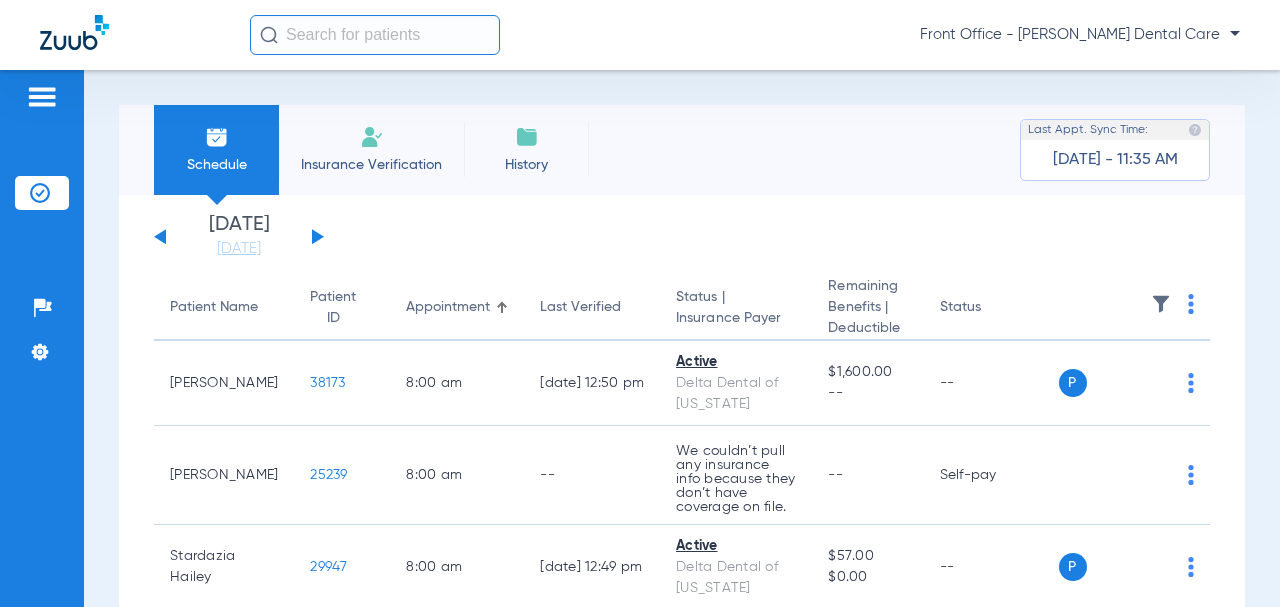 click on "[DATE]   [DATE]   [DATE]   [DATE]   [DATE]   [DATE]   [DATE]   [DATE]   [DATE]   [DATE]   [DATE]   [DATE]   [DATE]   [DATE]   [DATE]   [DATE]   [DATE]   [DATE]   [DATE]   [DATE]   [DATE]   [DATE]   [DATE]   [DATE]   [DATE]   [DATE]   [DATE]   [DATE]   [DATE]   [DATE]   [DATE]   [DATE]   [DATE]   [DATE]   [DATE]   [DATE]   [DATE]   [DATE]   [DATE]   [DATE]   [DATE]   [DATE]   [DATE]   [DATE]" 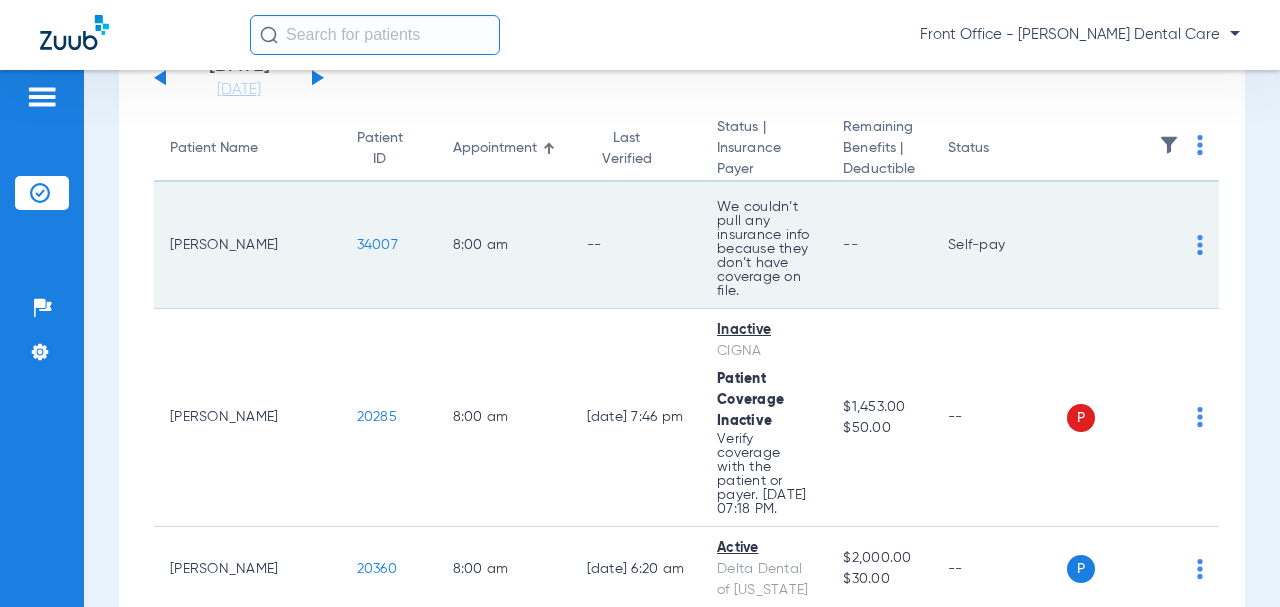 scroll, scrollTop: 300, scrollLeft: 0, axis: vertical 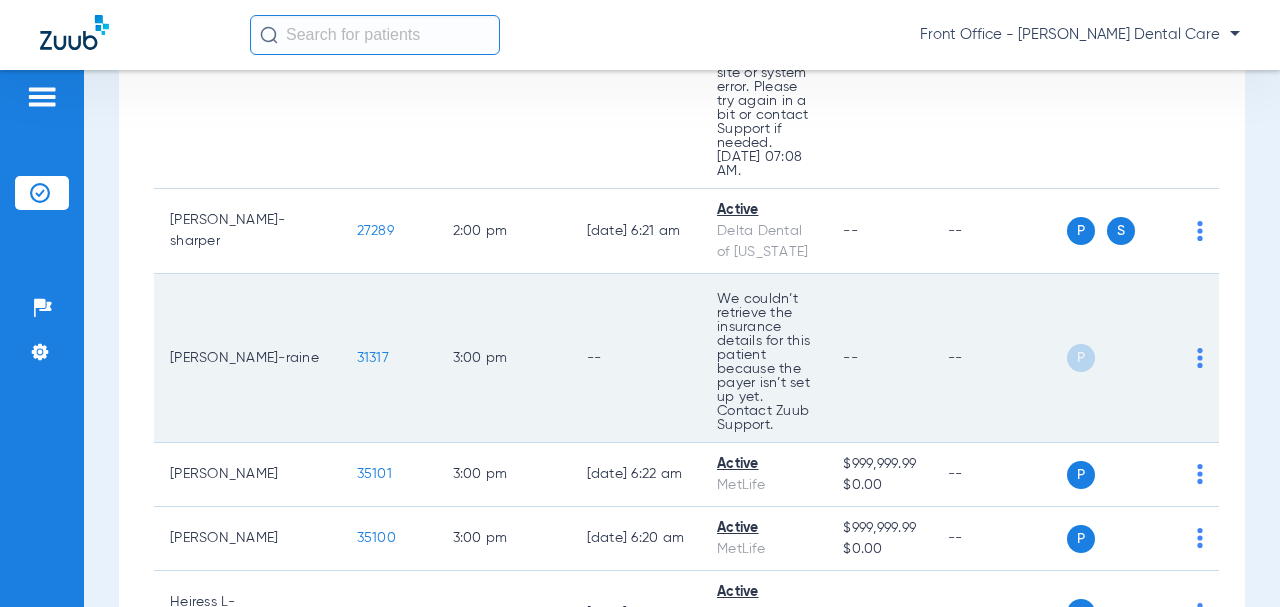 type 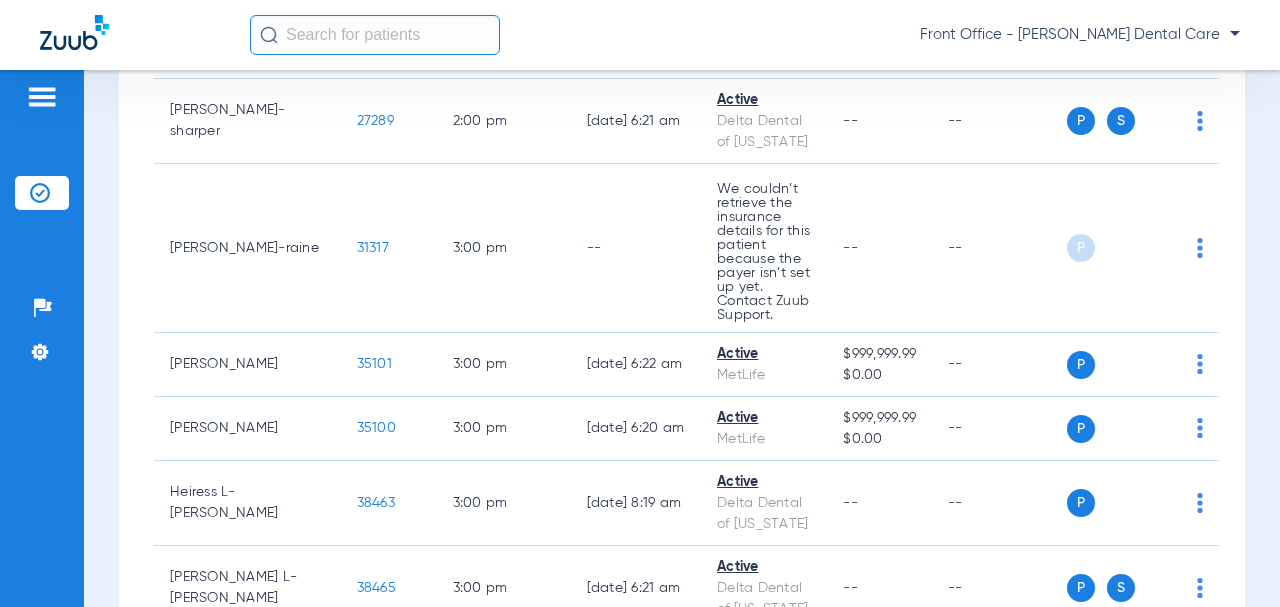 scroll, scrollTop: 7639, scrollLeft: 0, axis: vertical 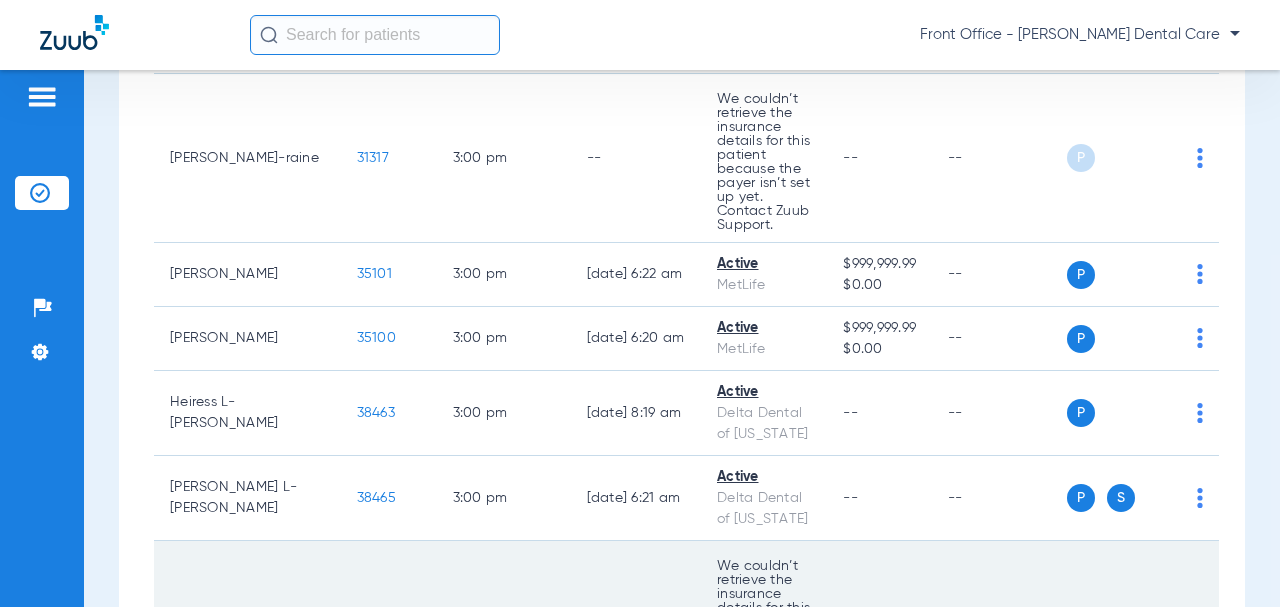 click on "32421" 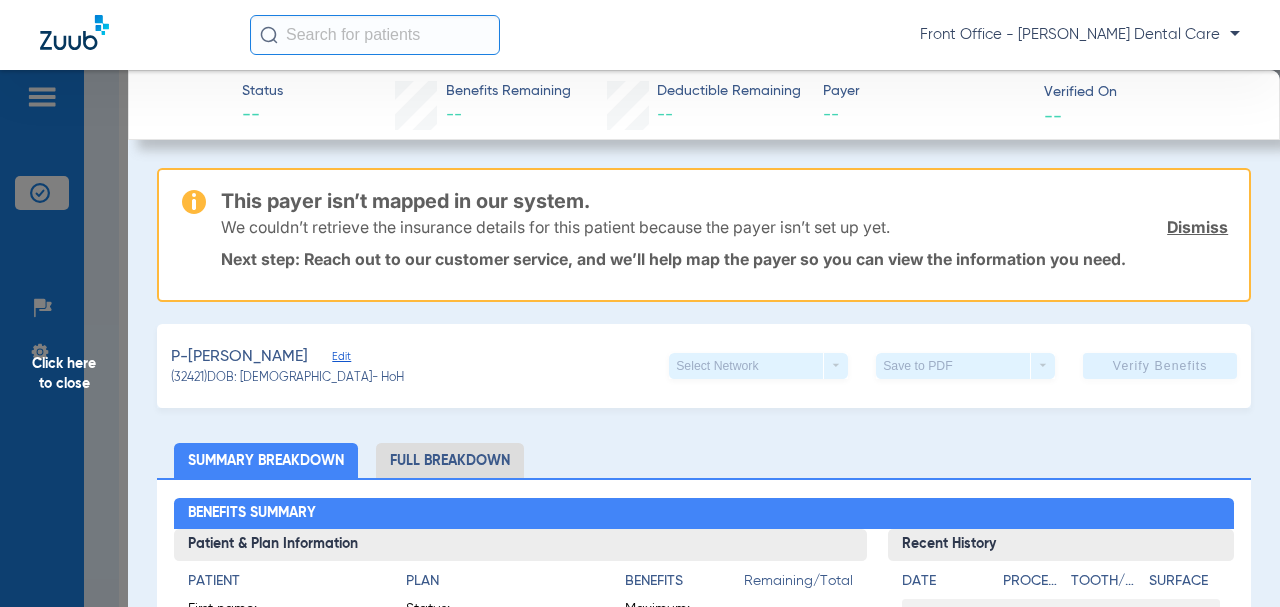 click on "Click here to close" 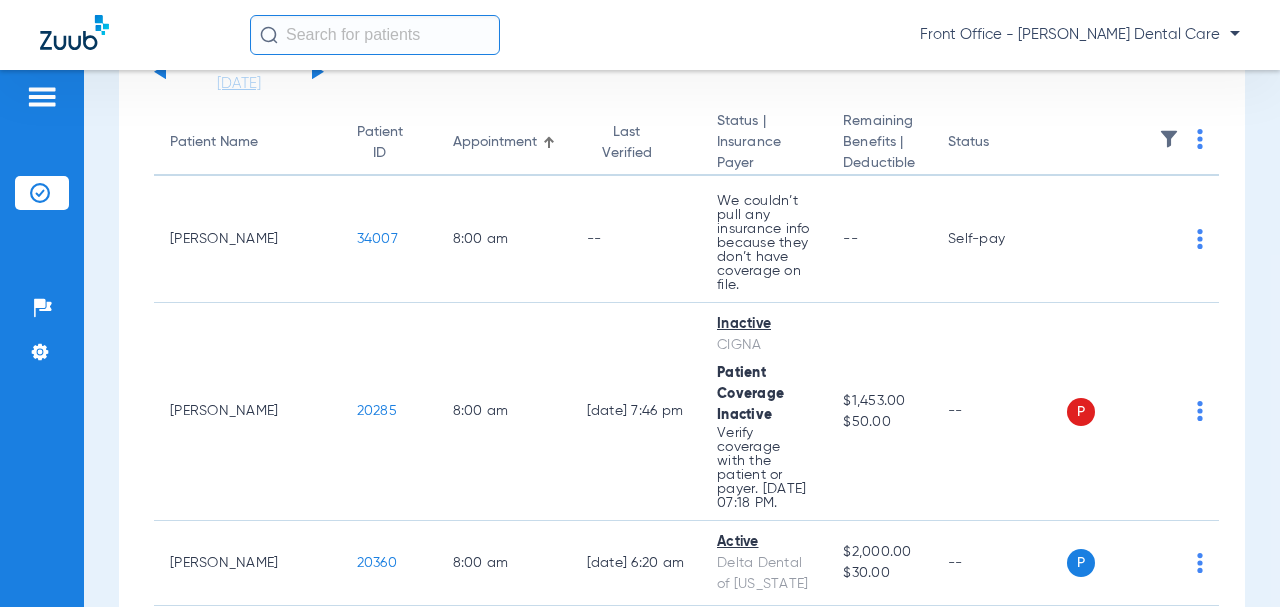 scroll, scrollTop: 0, scrollLeft: 0, axis: both 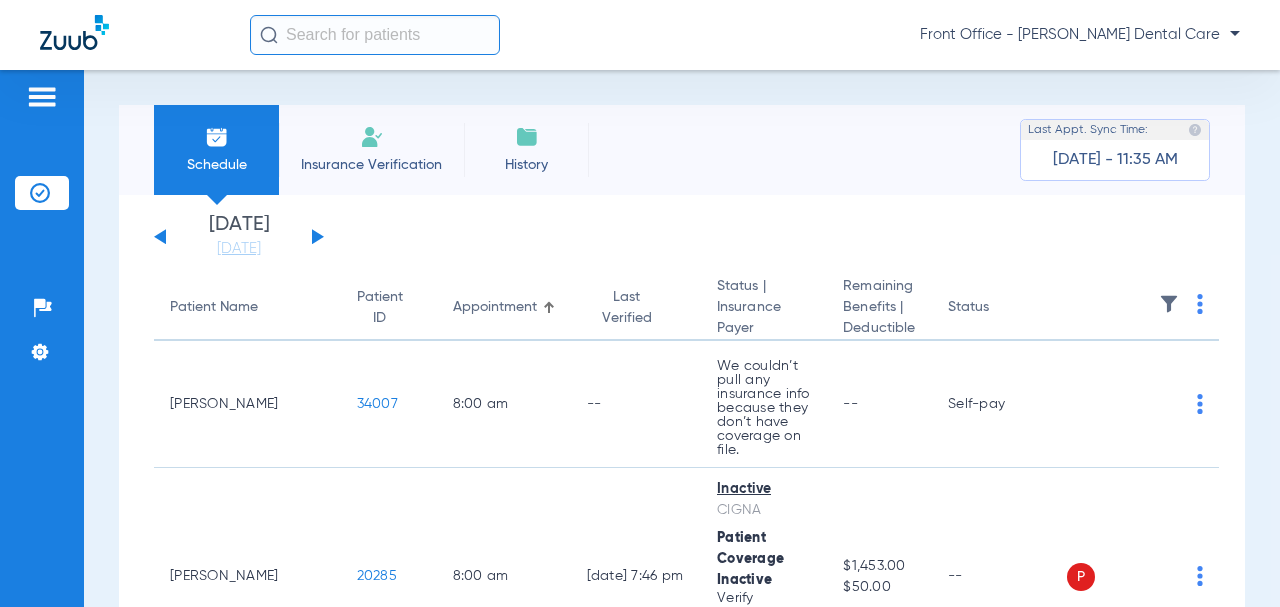 click 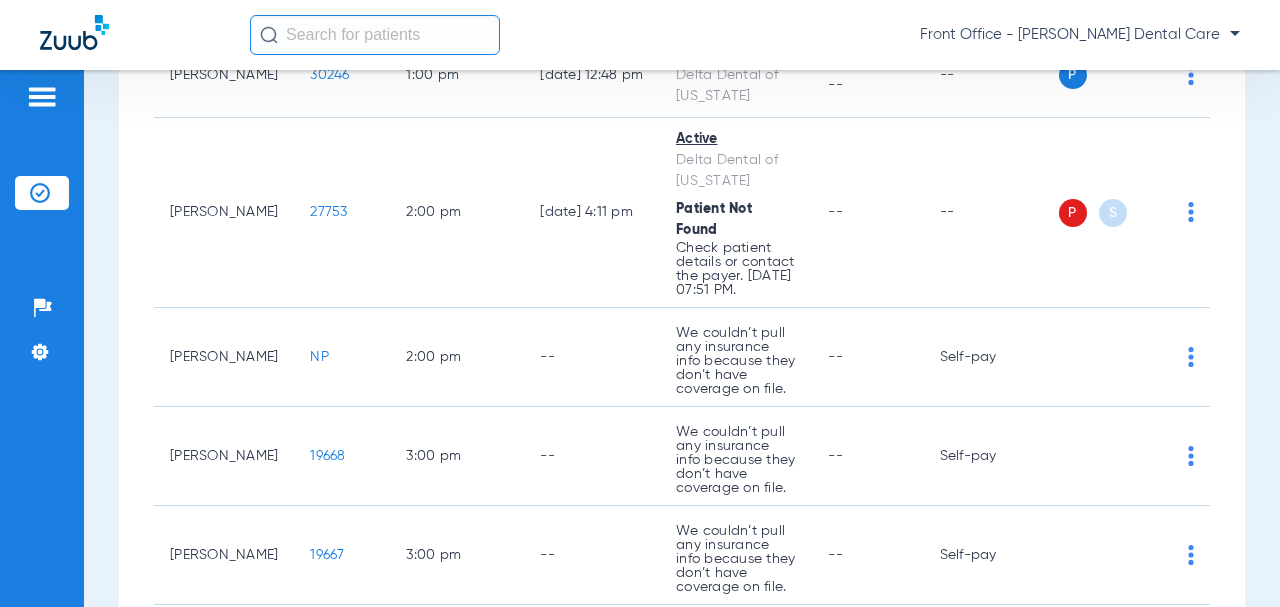 scroll, scrollTop: 1300, scrollLeft: 0, axis: vertical 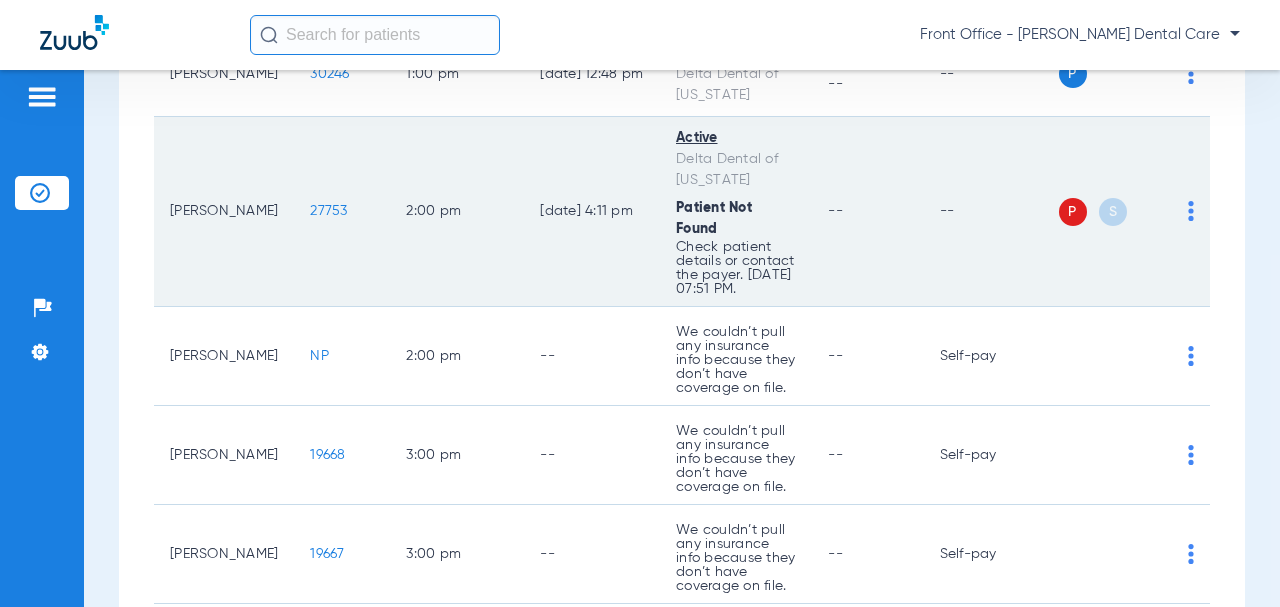 click on "27753" 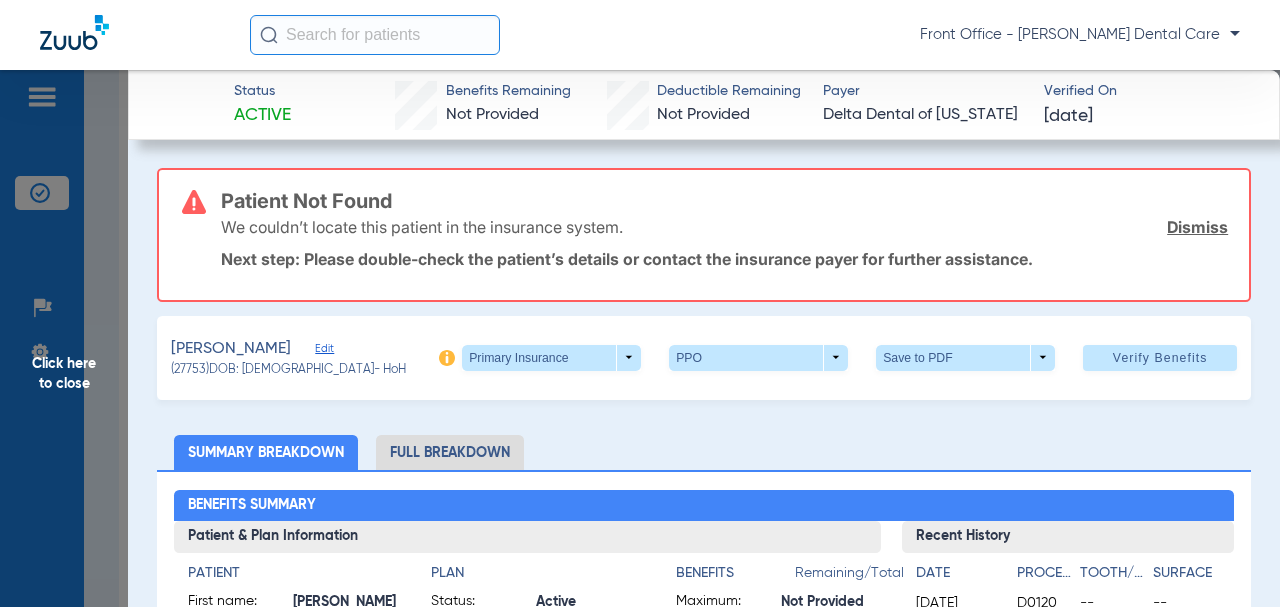 click on "Edit" 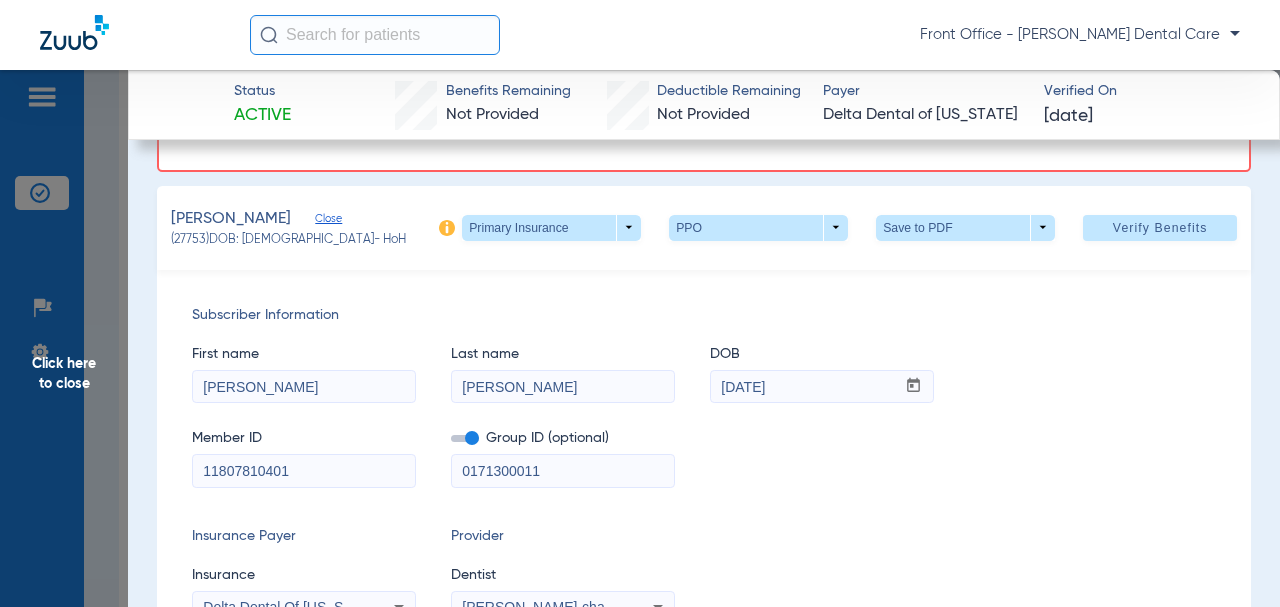 scroll, scrollTop: 200, scrollLeft: 0, axis: vertical 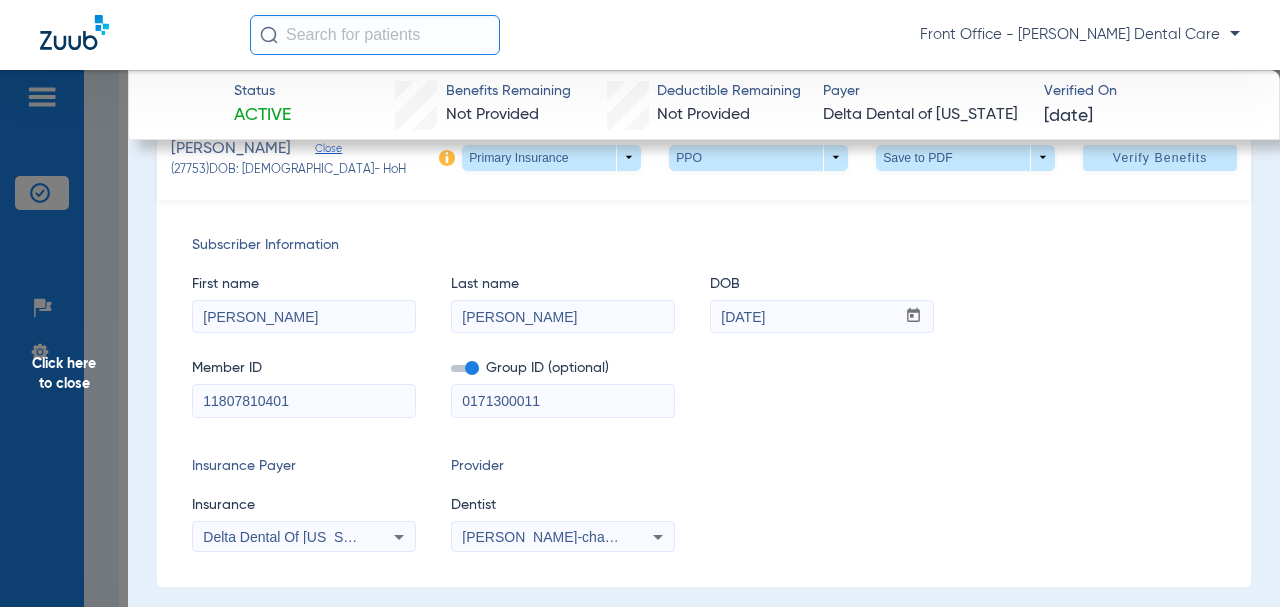 click on "[PERSON_NAME]" at bounding box center [563, 317] 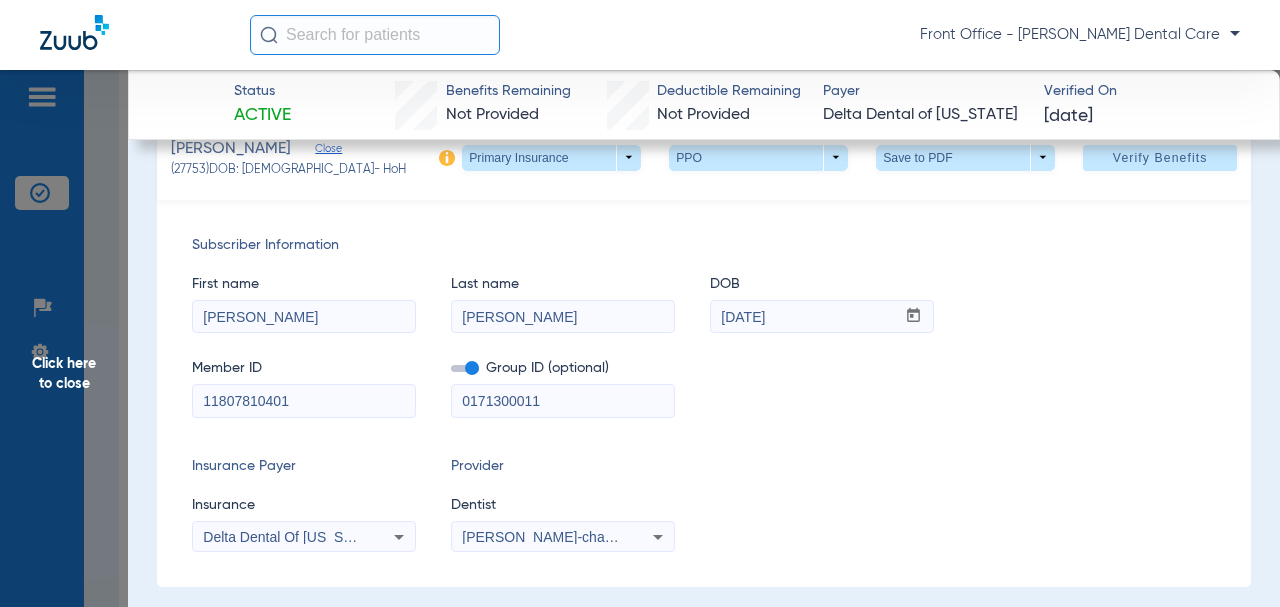 type on "[PERSON_NAME]" 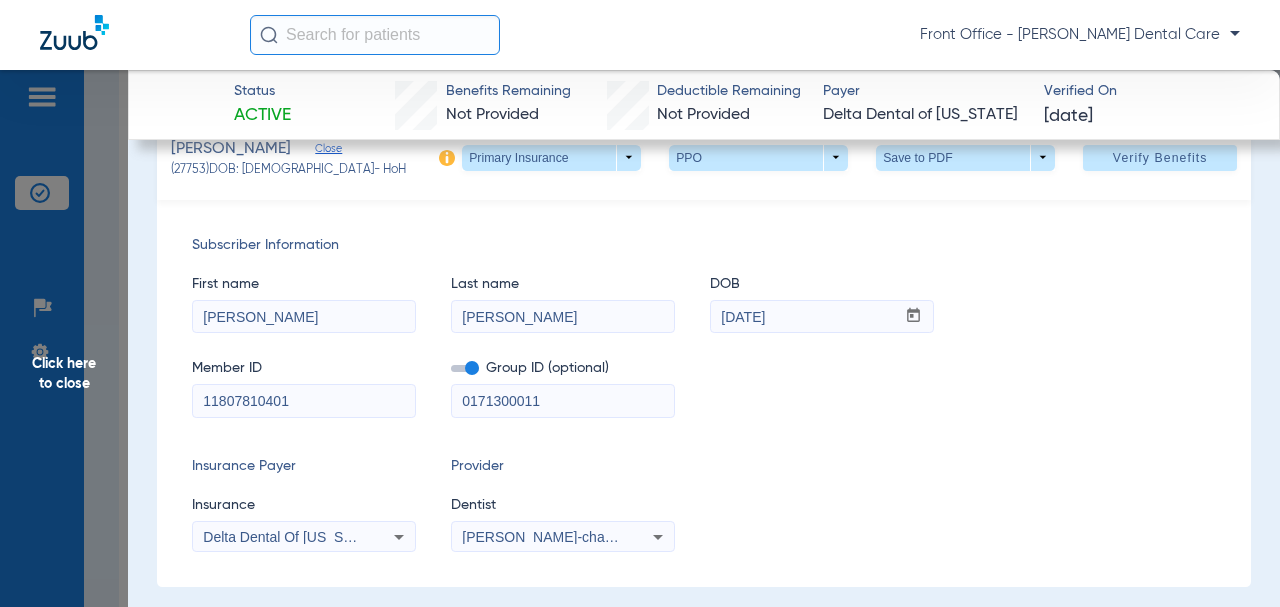 drag, startPoint x: 557, startPoint y: 404, endPoint x: 463, endPoint y: 398, distance: 94.19129 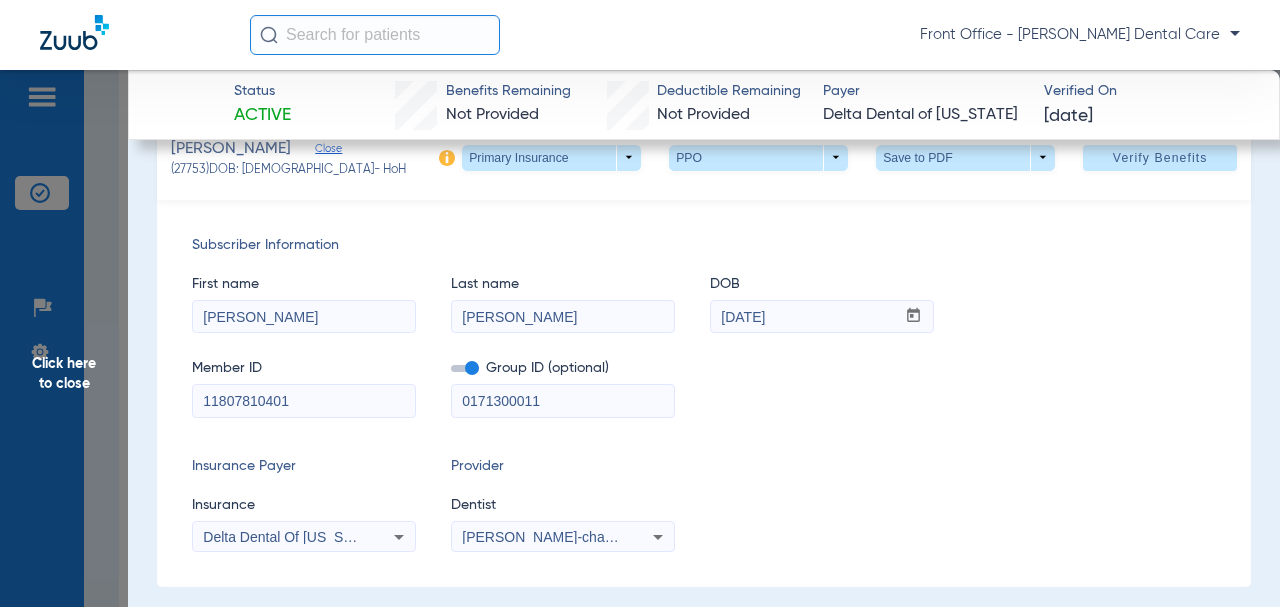 paste on "-" 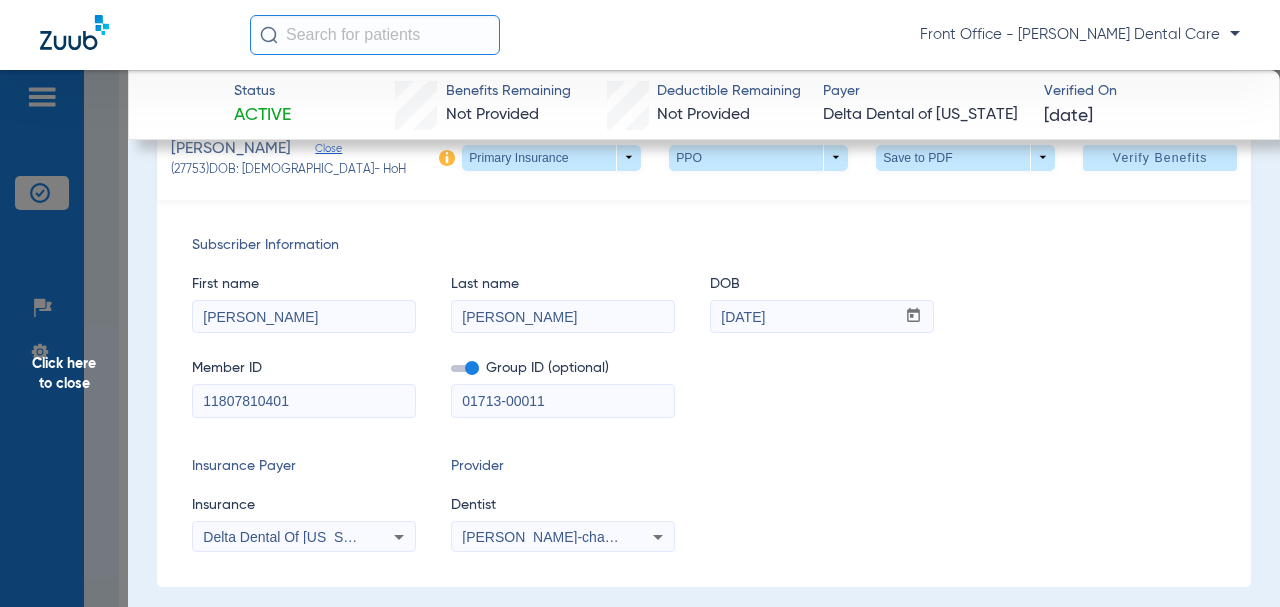 type on "01713-00011" 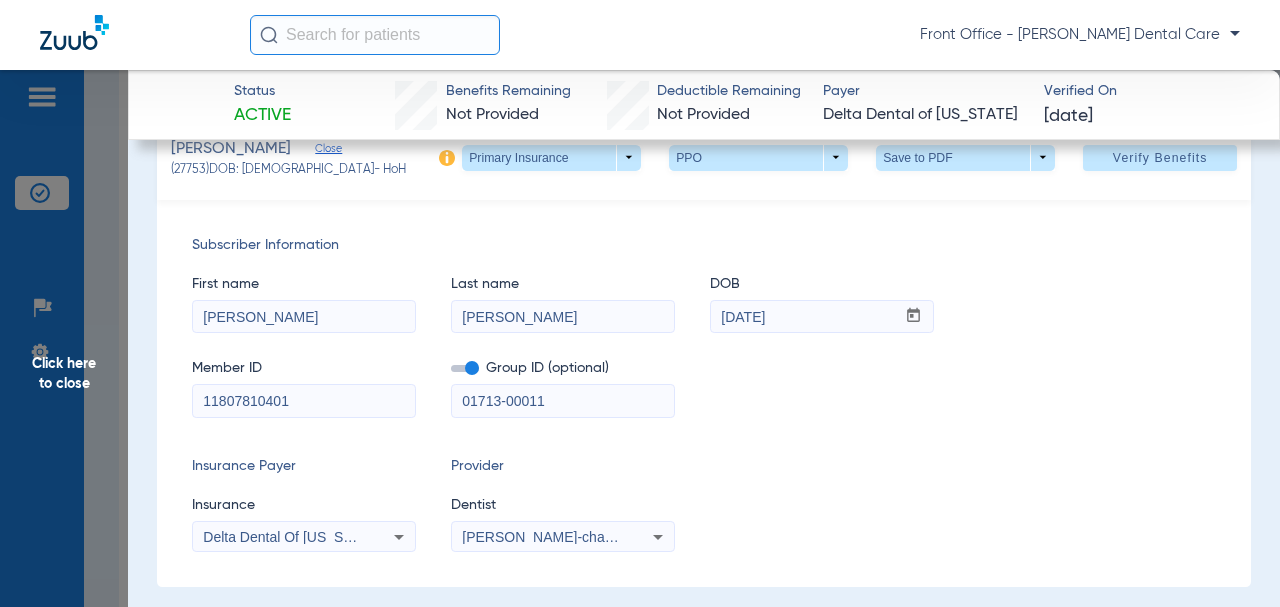 drag, startPoint x: 294, startPoint y: 402, endPoint x: 183, endPoint y: 401, distance: 111.0045 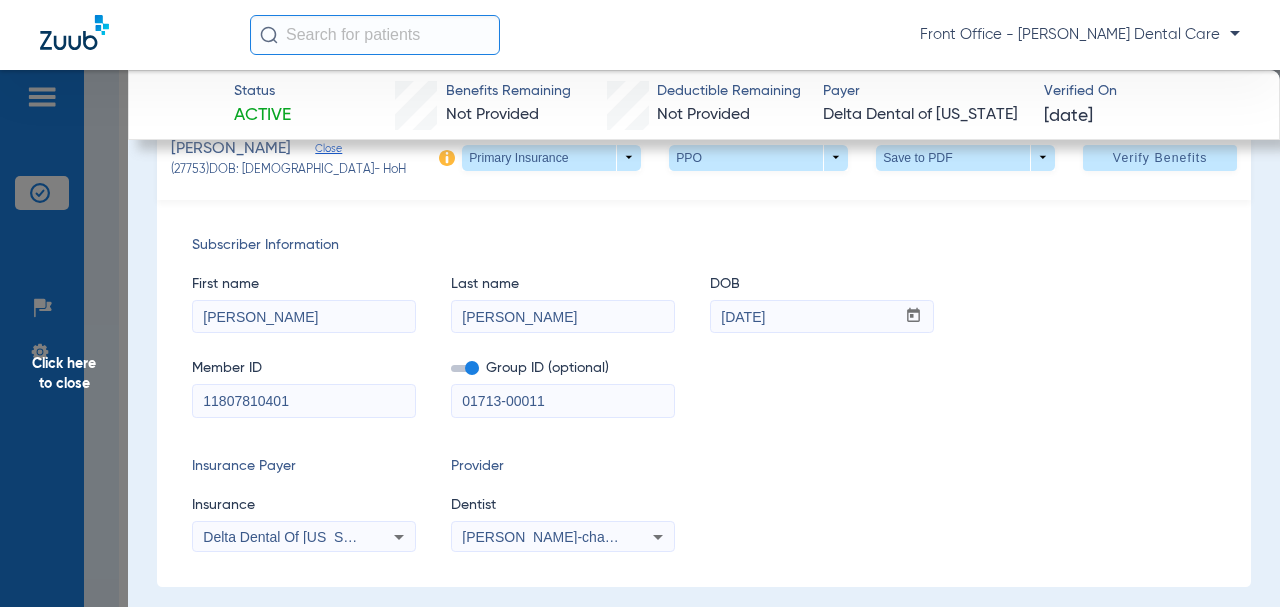 paste on "118079" 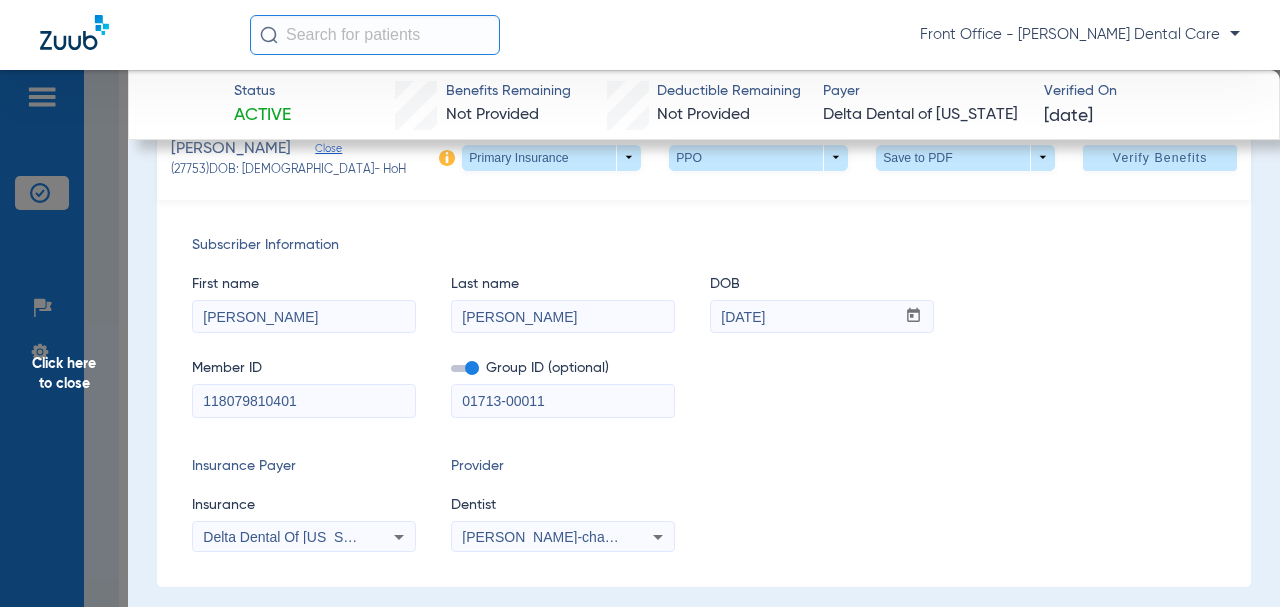 click on "118079810401" at bounding box center [304, 401] 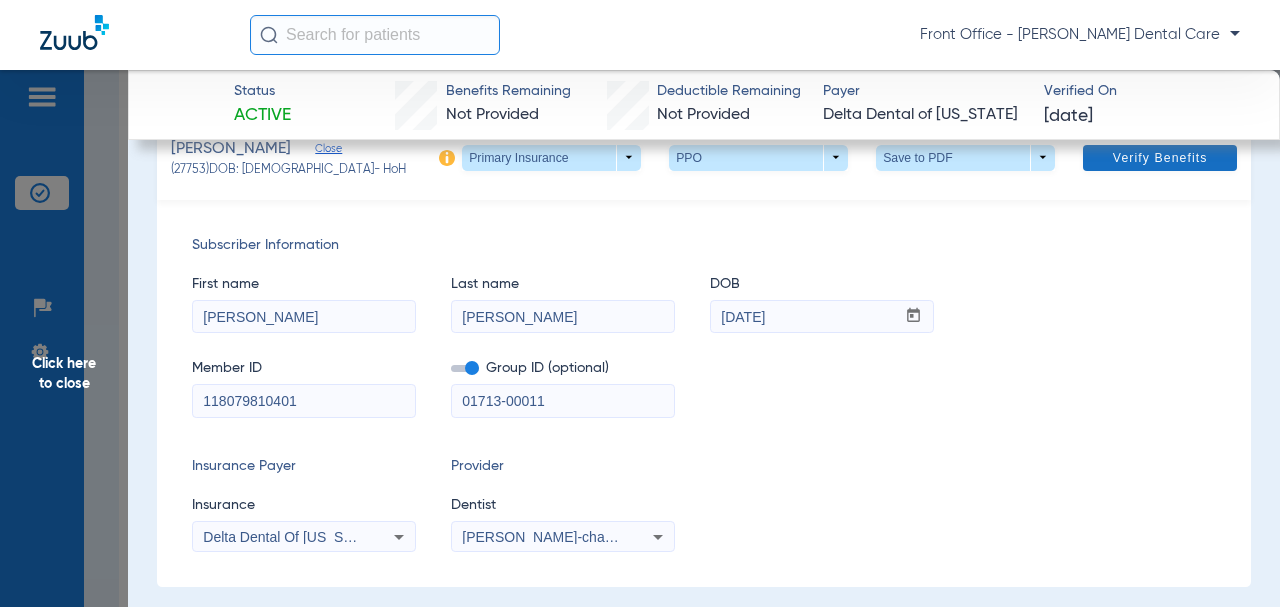 type on "118079810401" 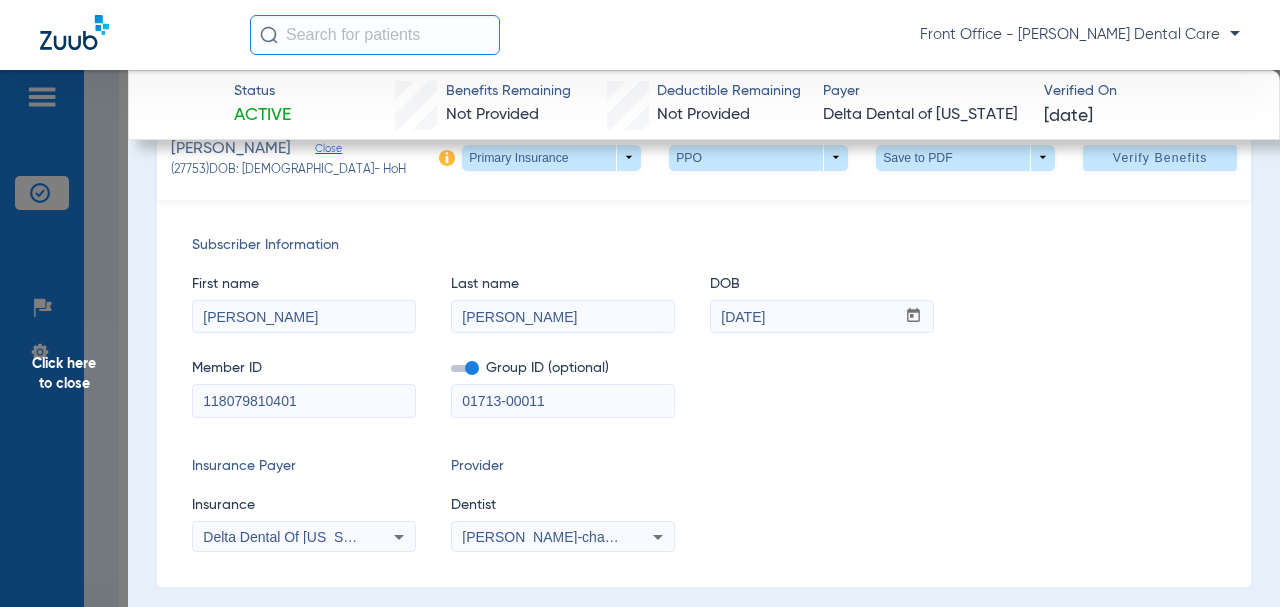 click on "Verify Benefits" 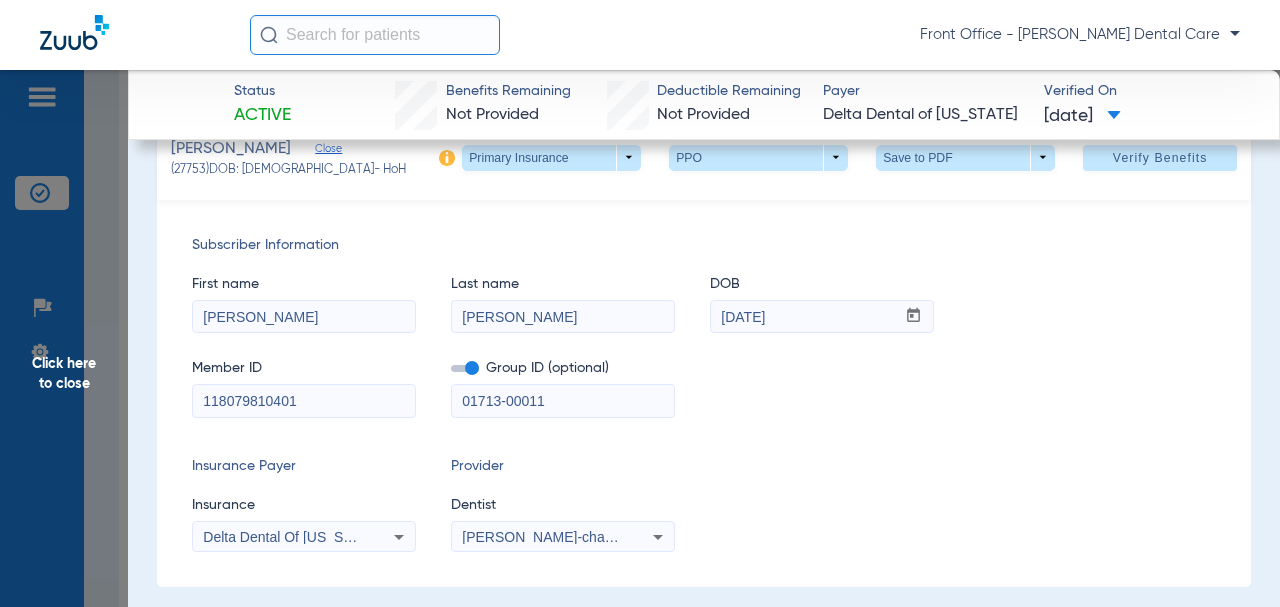 scroll, scrollTop: 0, scrollLeft: 0, axis: both 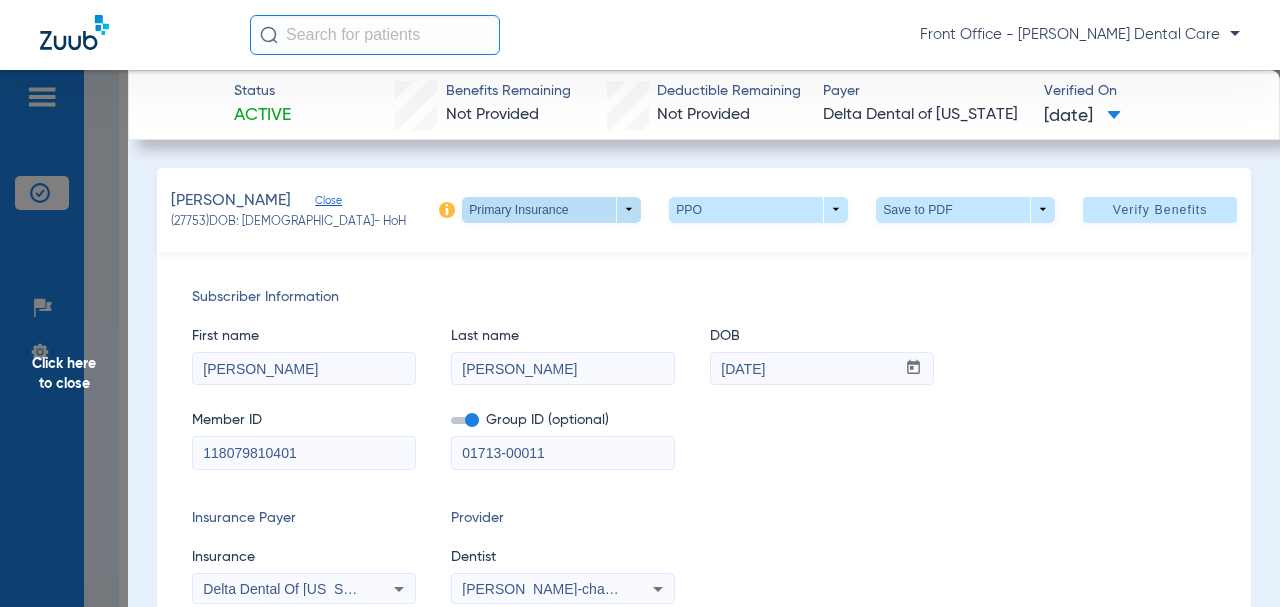 click 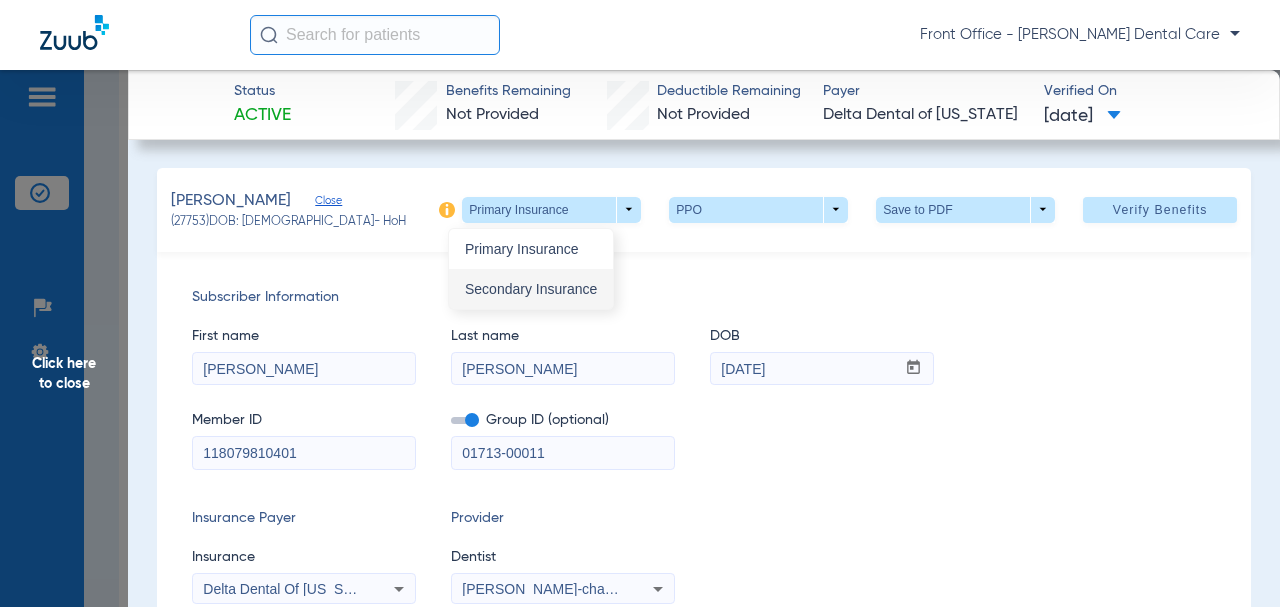 click on "Secondary Insurance" at bounding box center (531, 289) 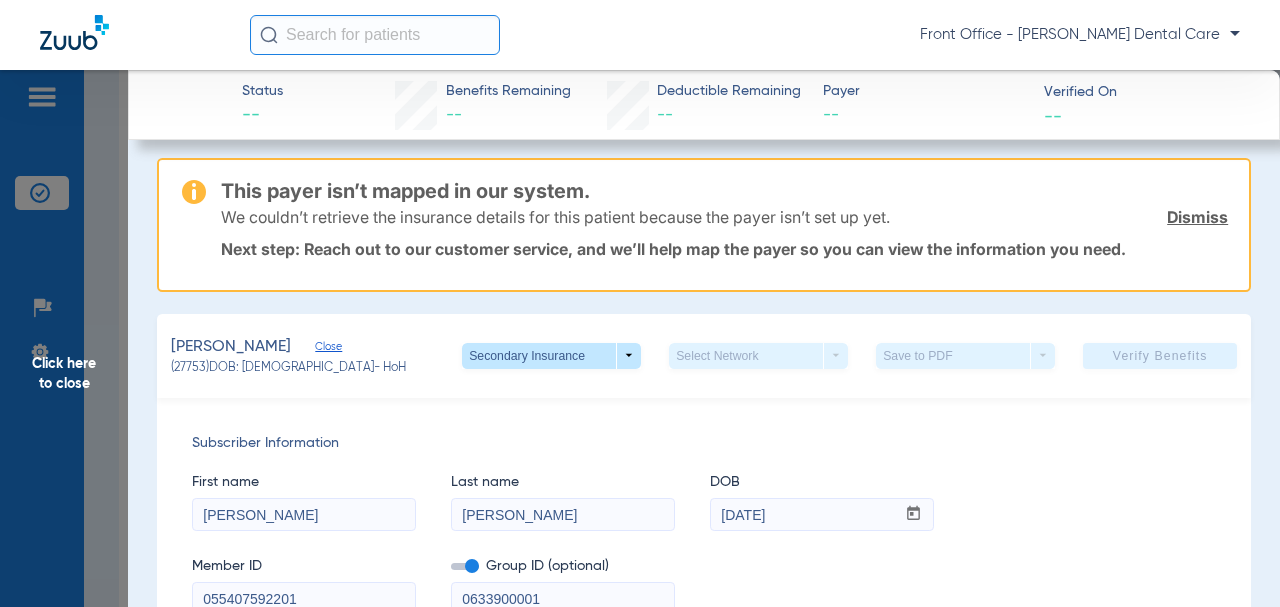 scroll, scrollTop: 0, scrollLeft: 0, axis: both 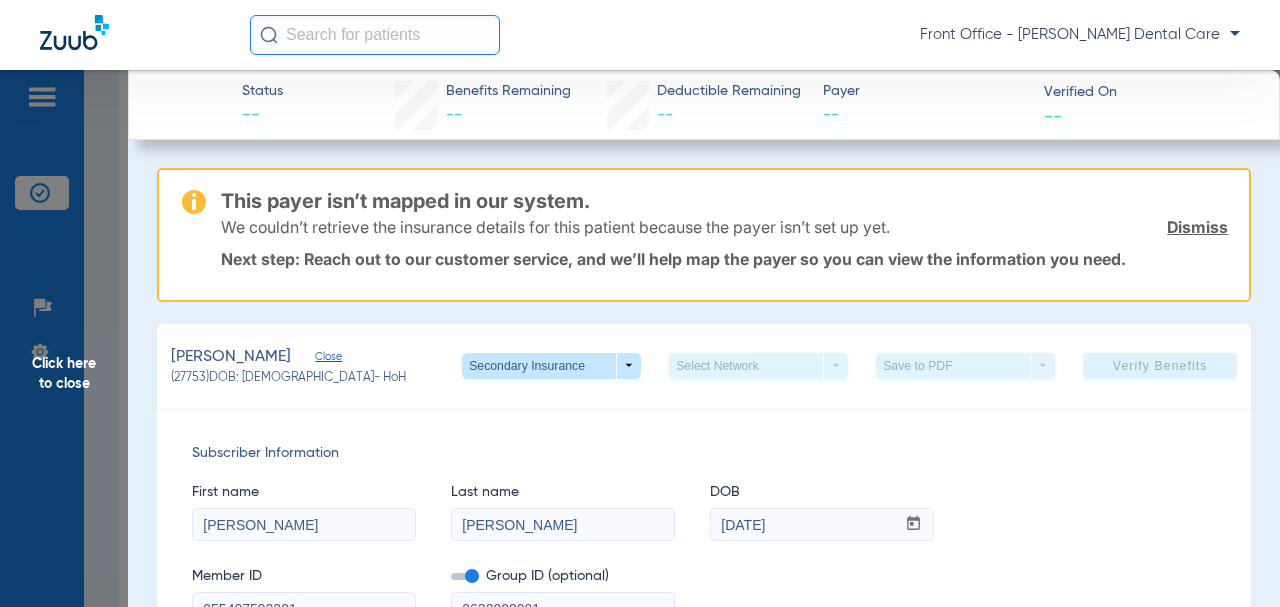 click on "[PERSON_NAME]" at bounding box center (563, 525) 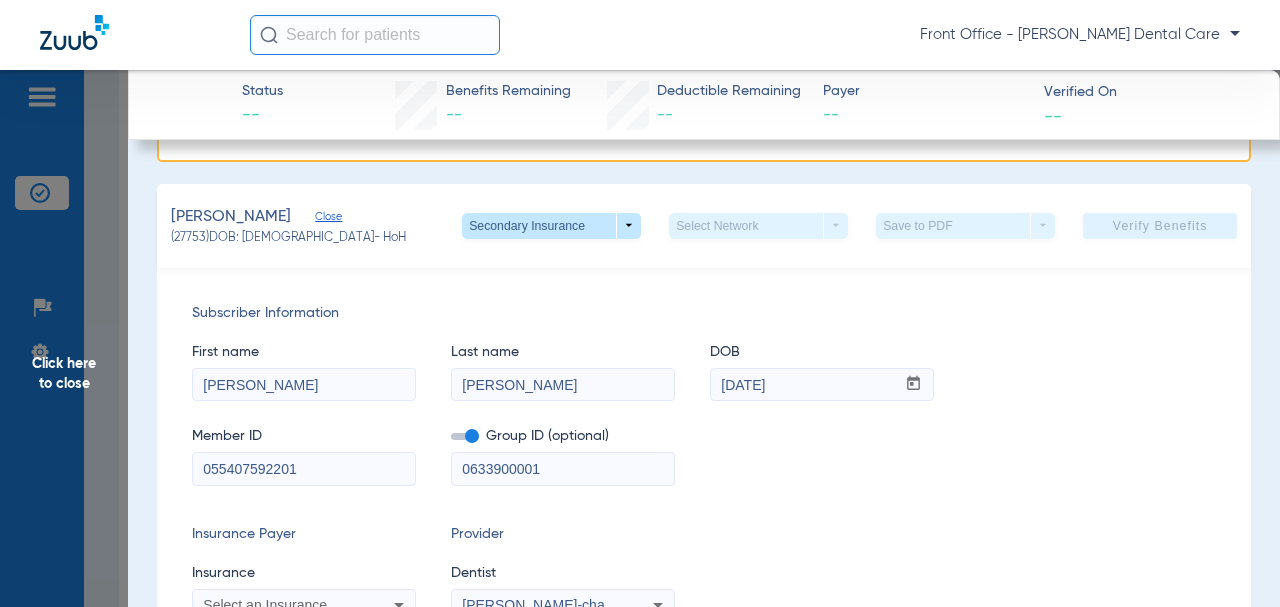 scroll, scrollTop: 200, scrollLeft: 0, axis: vertical 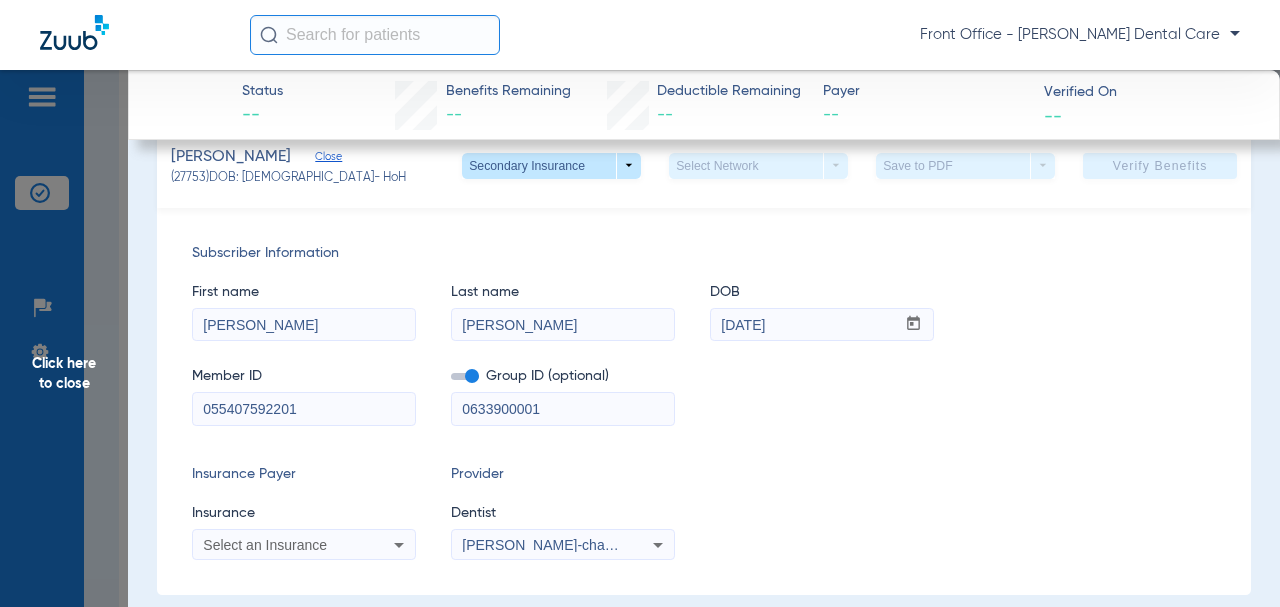 type on "[PERSON_NAME]" 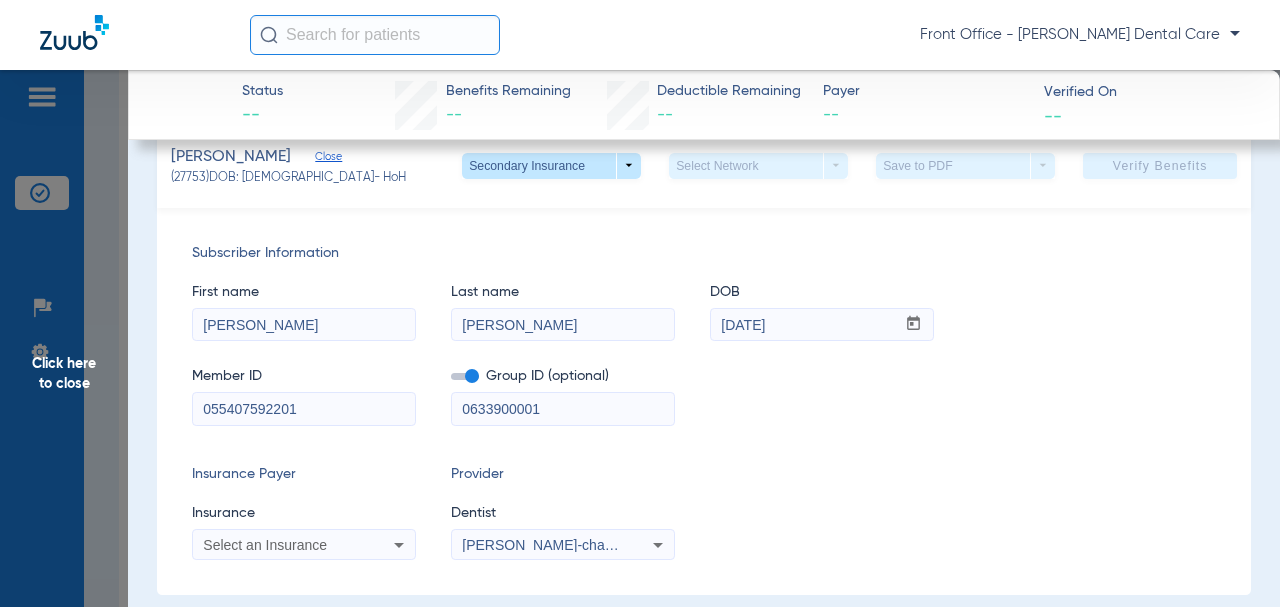 drag, startPoint x: 539, startPoint y: 407, endPoint x: 454, endPoint y: 422, distance: 86.313385 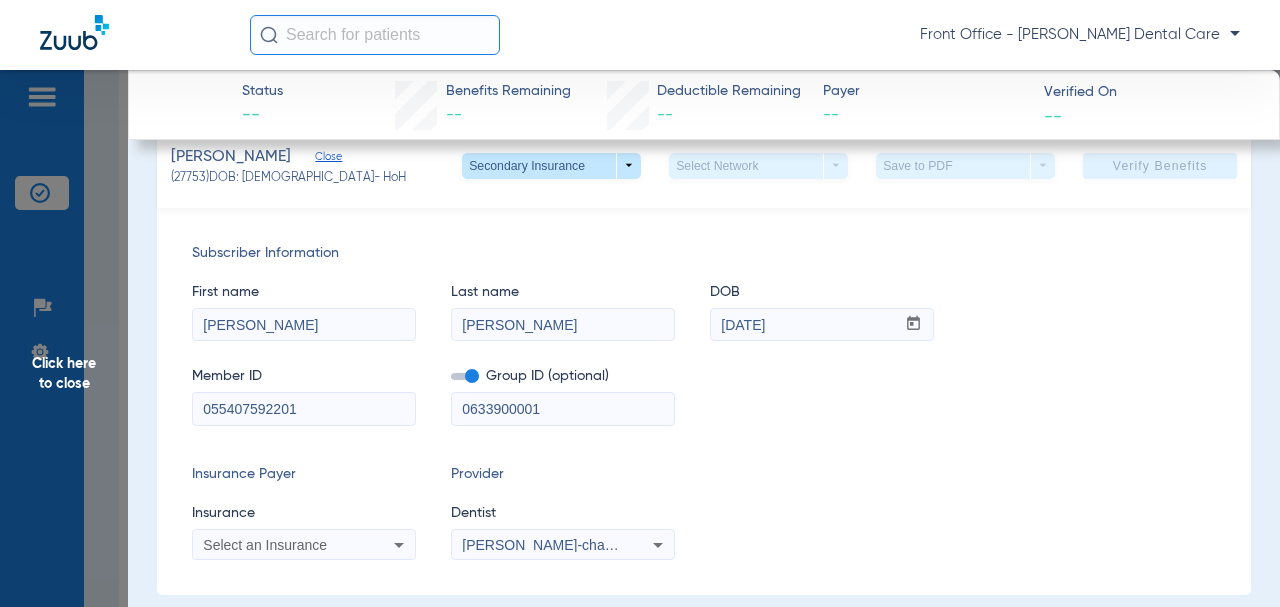 paste on "-" 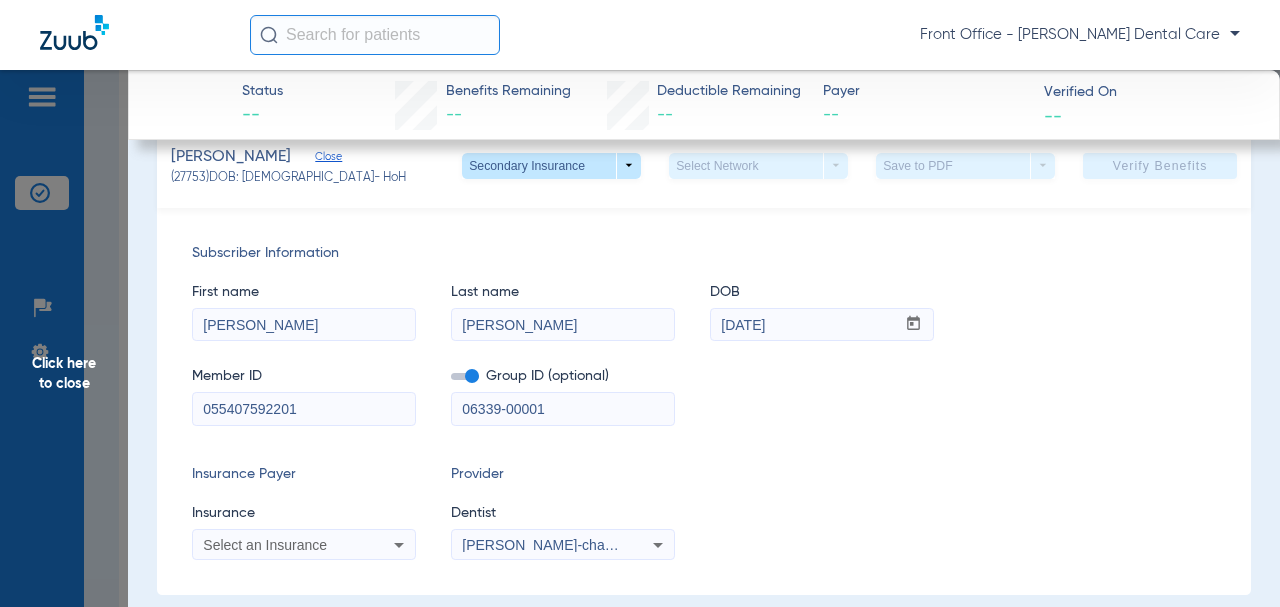 type on "06339-00001" 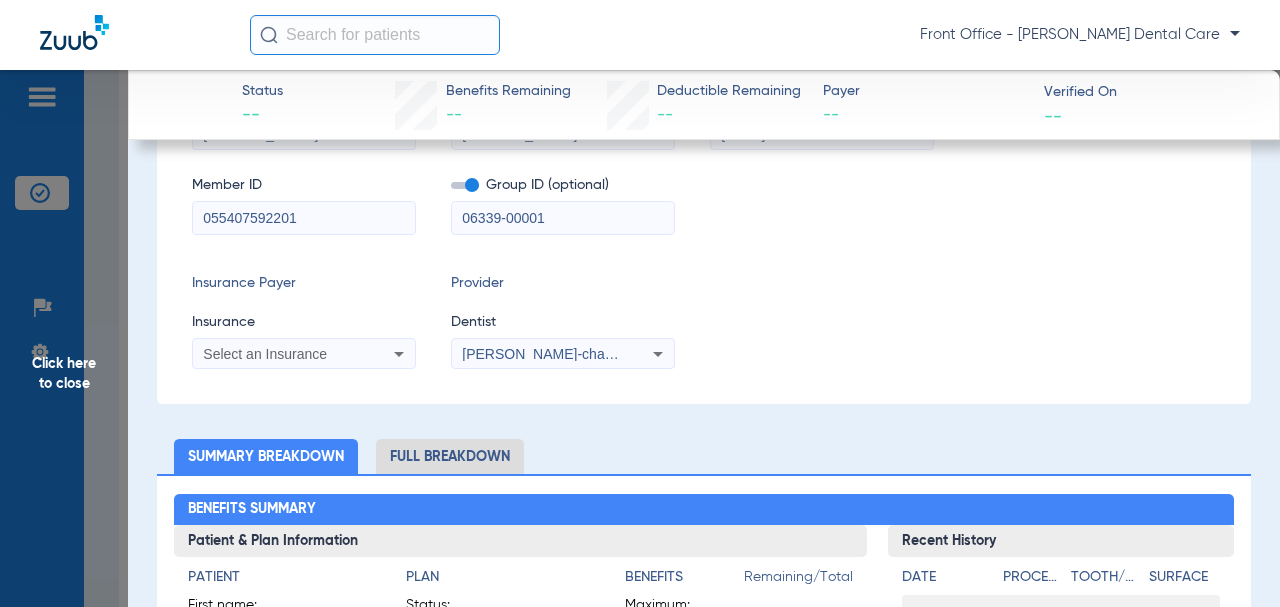 scroll, scrollTop: 400, scrollLeft: 0, axis: vertical 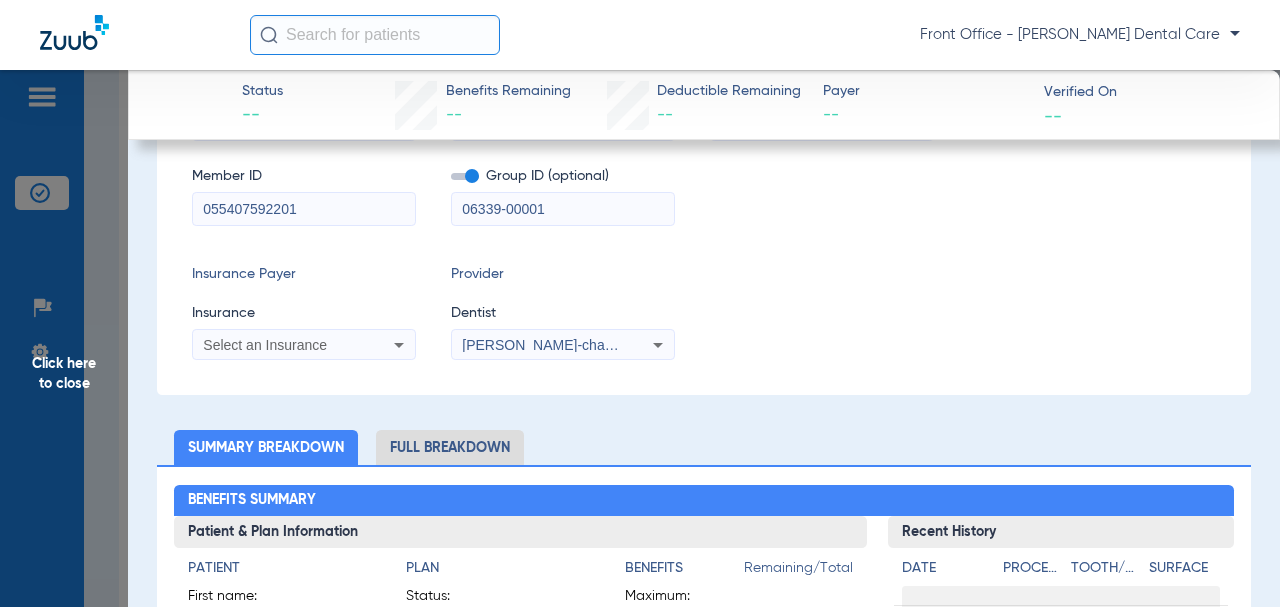 click on "Select an Insurance" at bounding box center [304, 345] 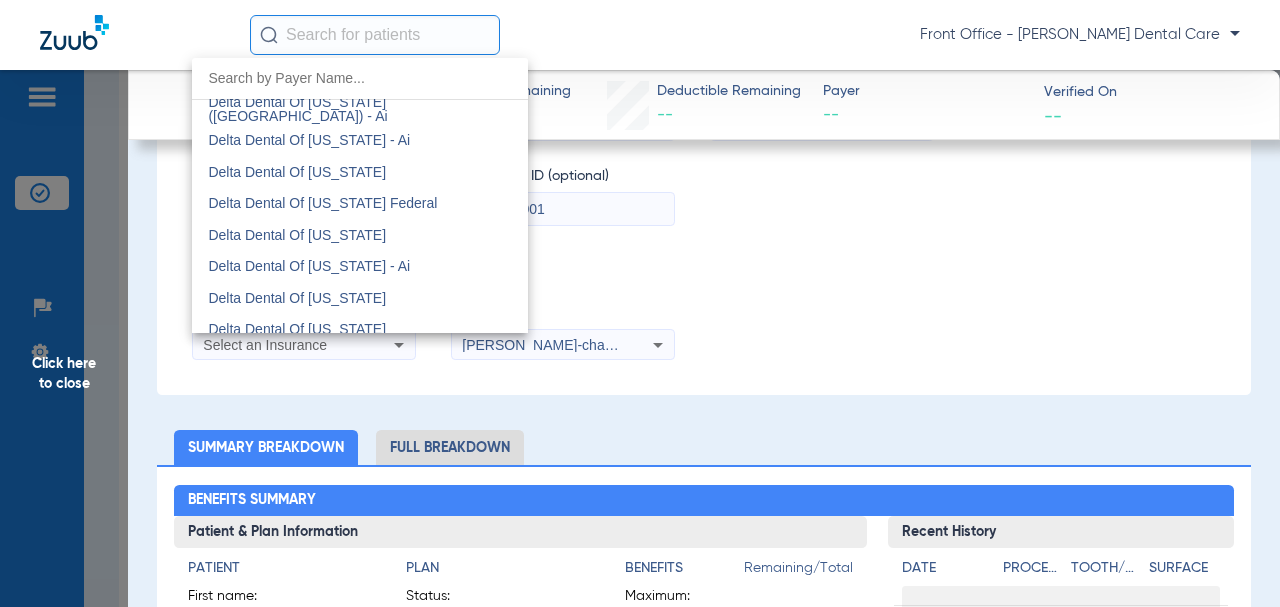 scroll, scrollTop: 3800, scrollLeft: 0, axis: vertical 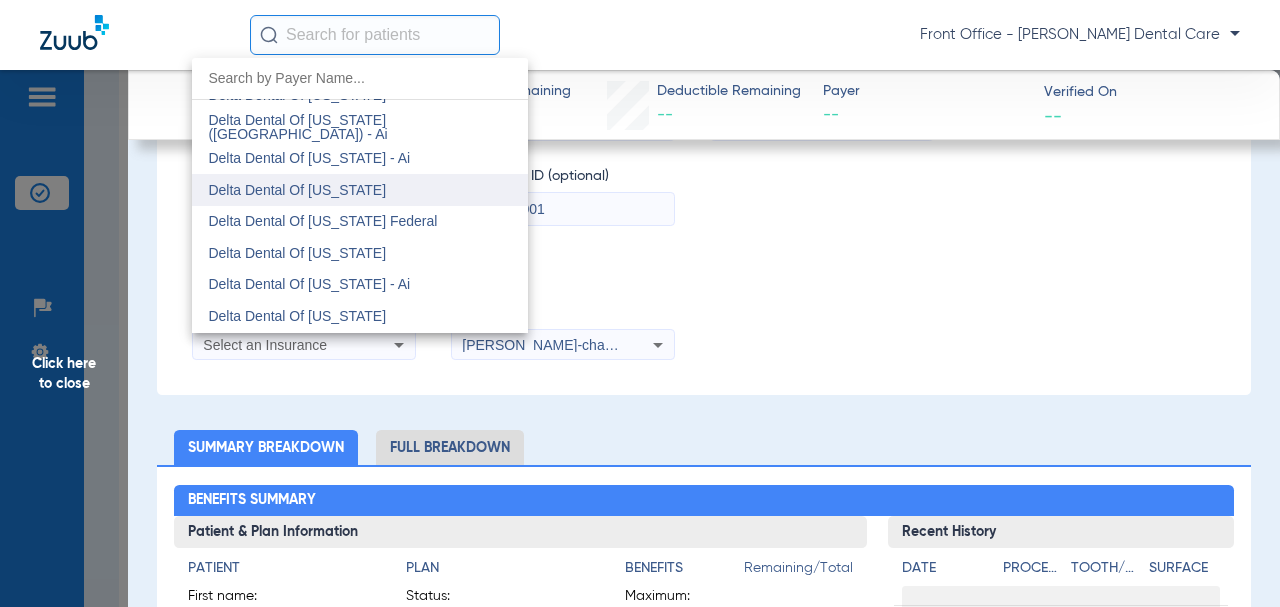 click on "Delta Dental Of [US_STATE]" at bounding box center (360, 190) 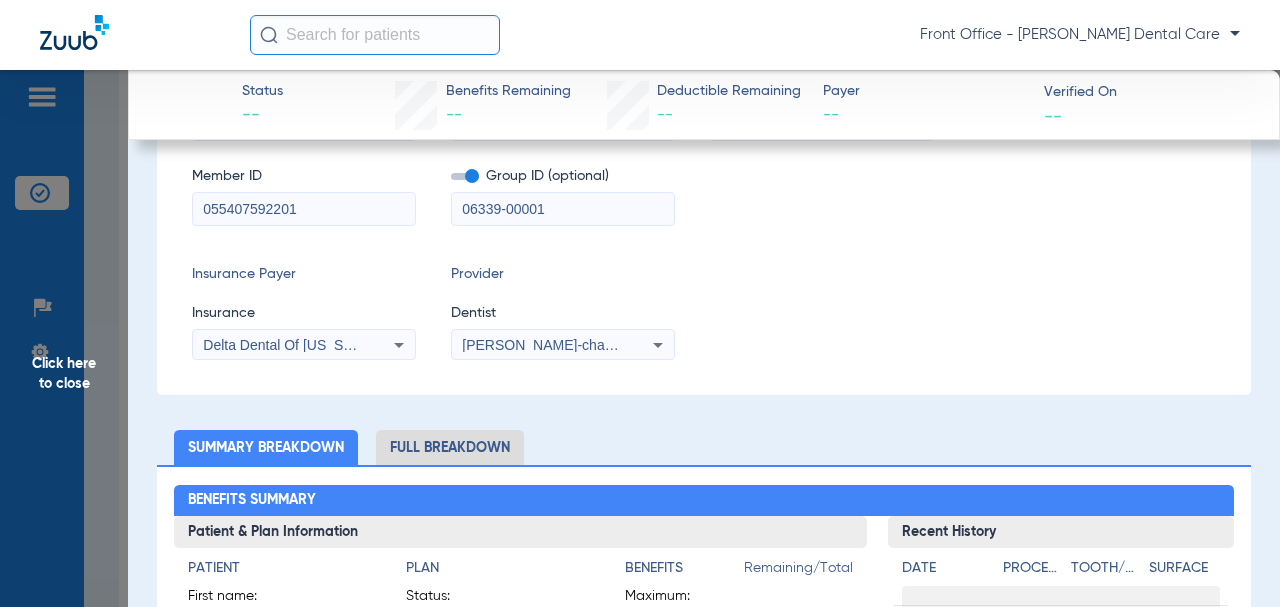 click on "Insurance Payer   Insurance
Delta Dental Of [US_STATE]  Provider   Dentist
[PERSON_NAME]-chaai [PERSON_NAME]  1982791315" 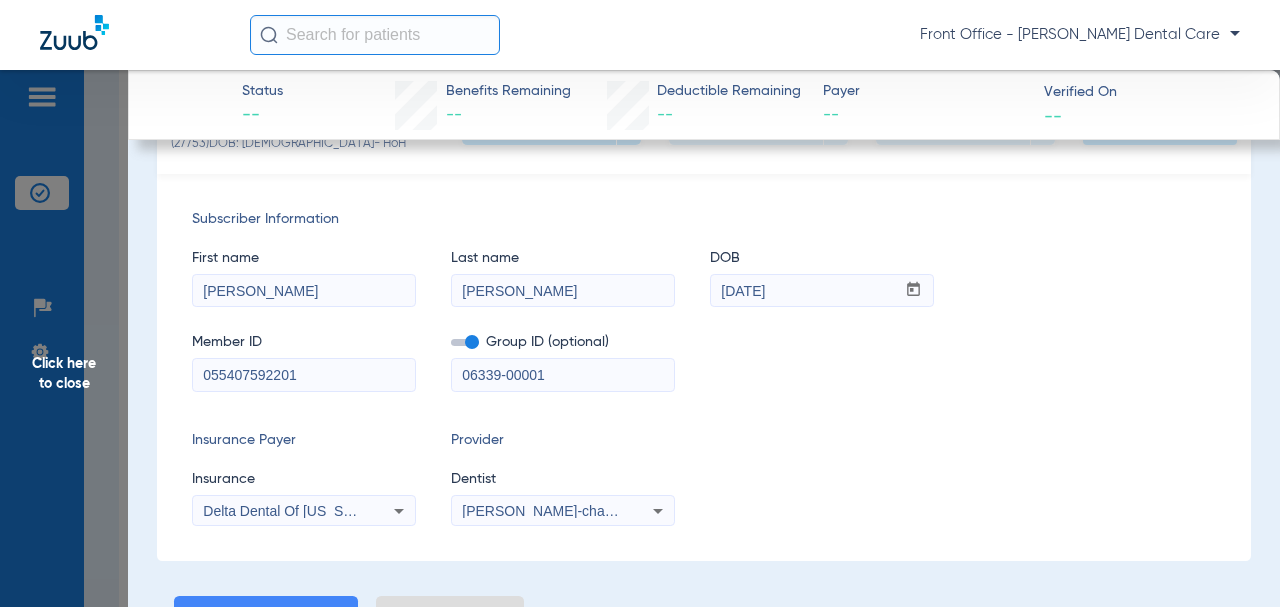 scroll, scrollTop: 200, scrollLeft: 0, axis: vertical 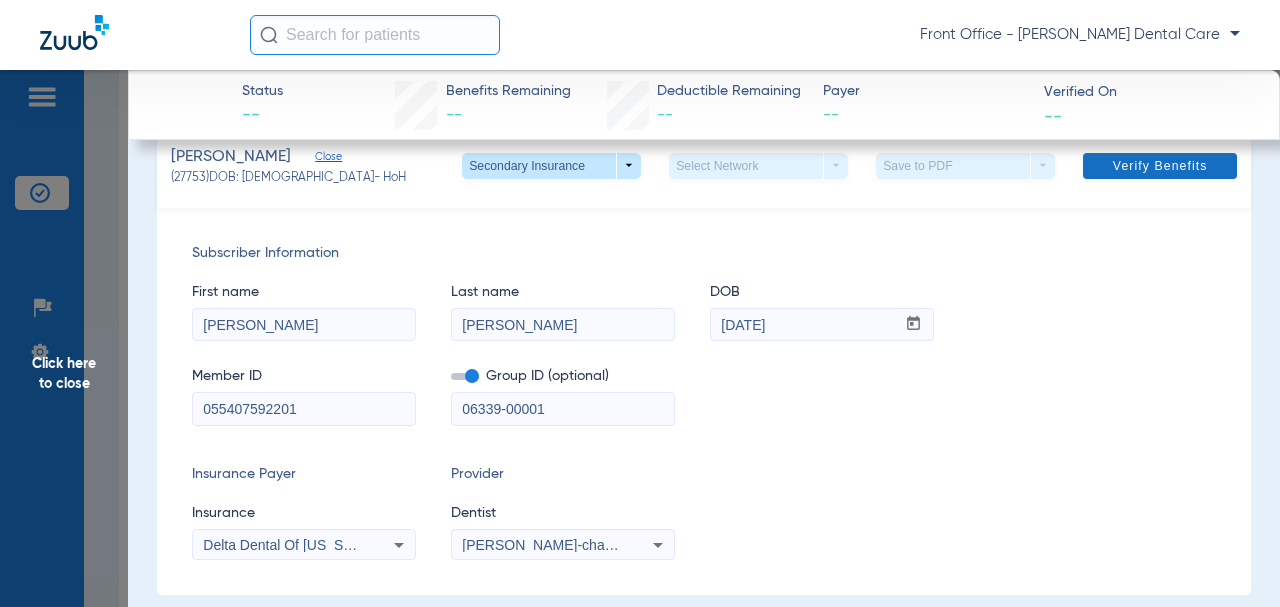 click on "Verify Benefits" 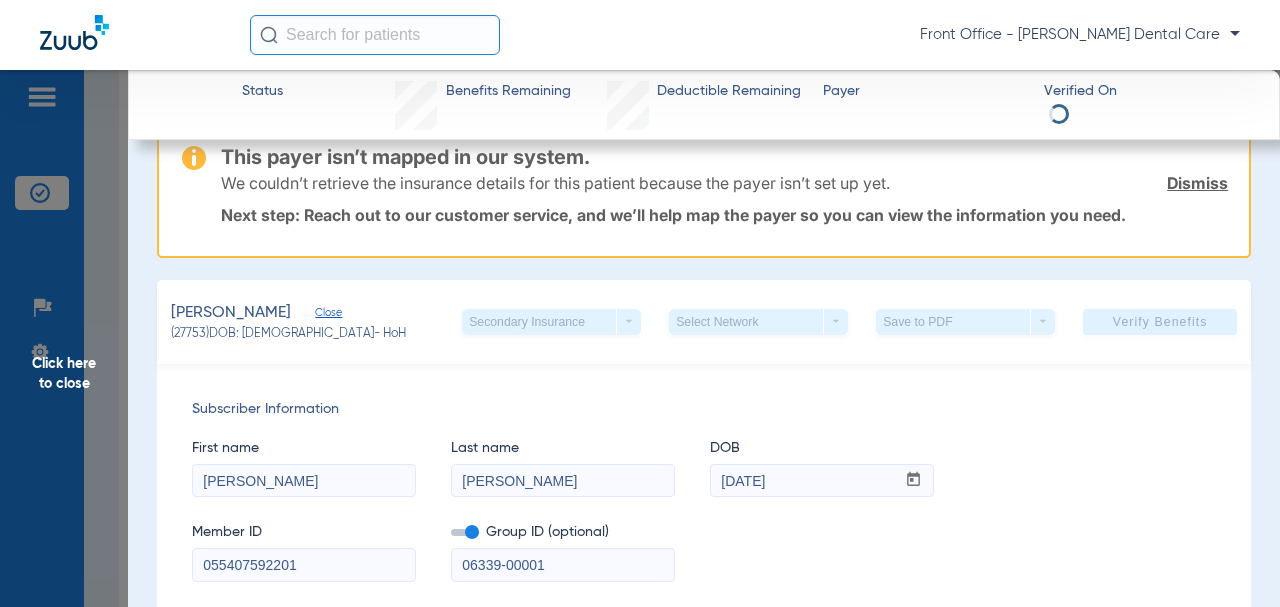 scroll, scrollTop: 200, scrollLeft: 0, axis: vertical 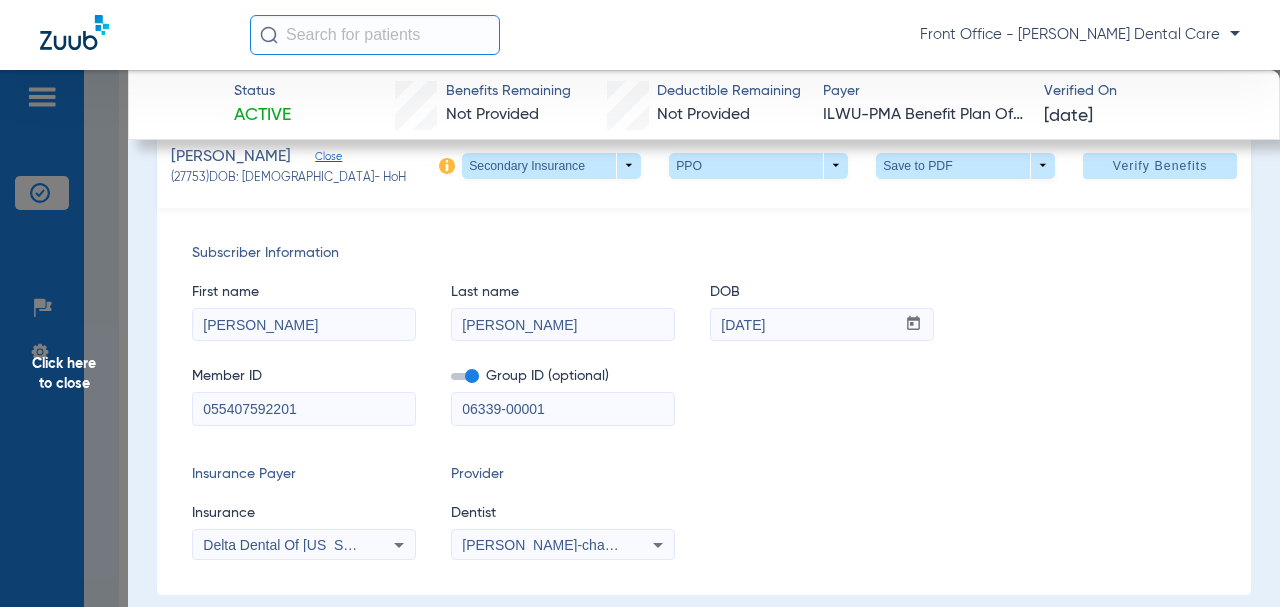 click on "Click here to close" 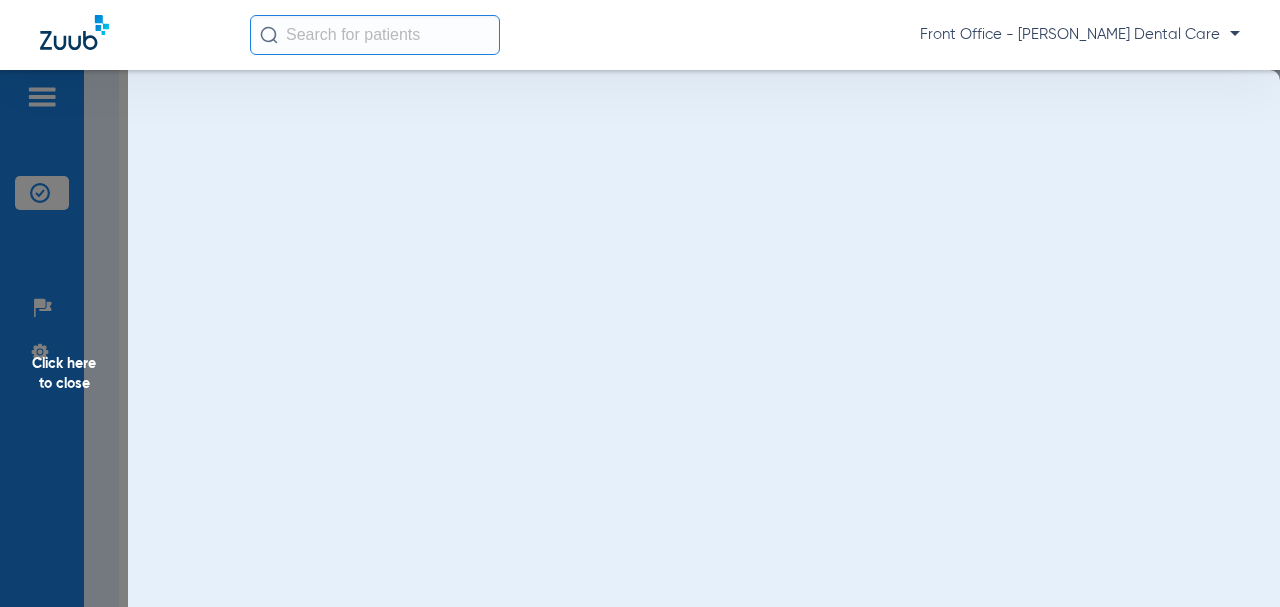 scroll, scrollTop: 0, scrollLeft: 0, axis: both 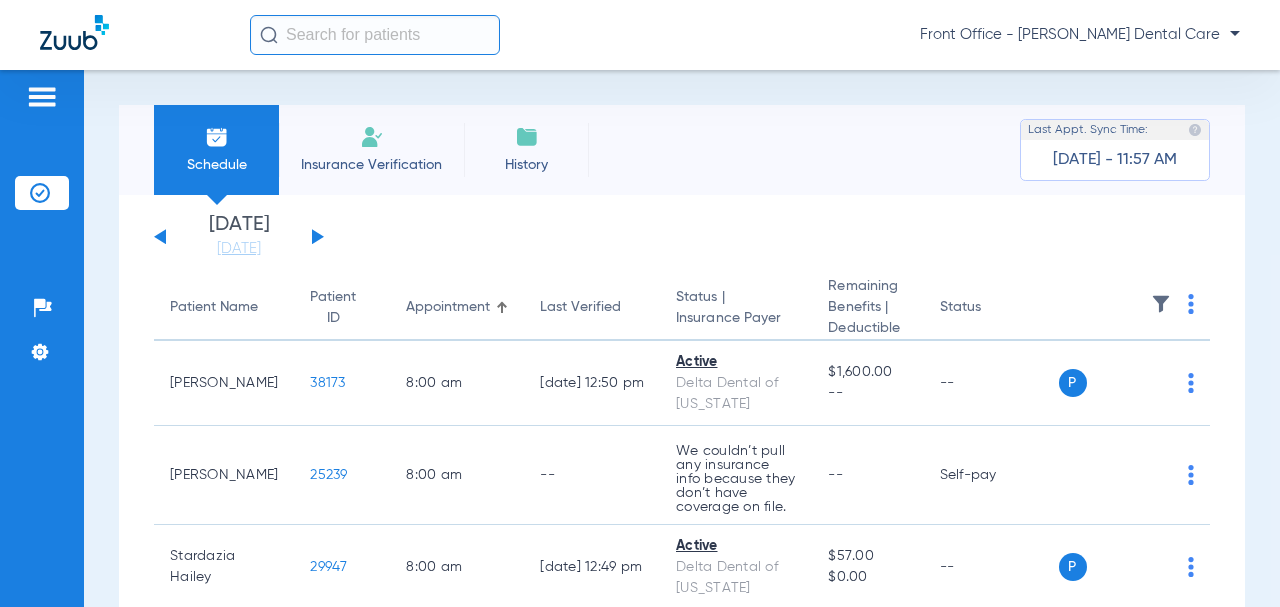 click 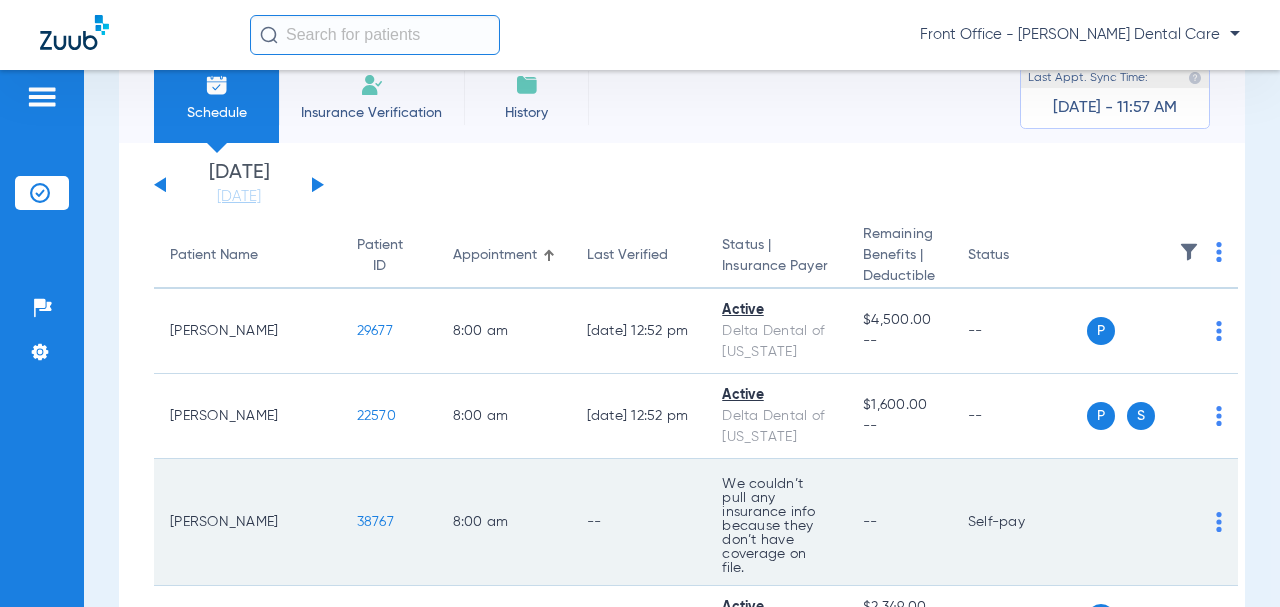 scroll, scrollTop: 0, scrollLeft: 0, axis: both 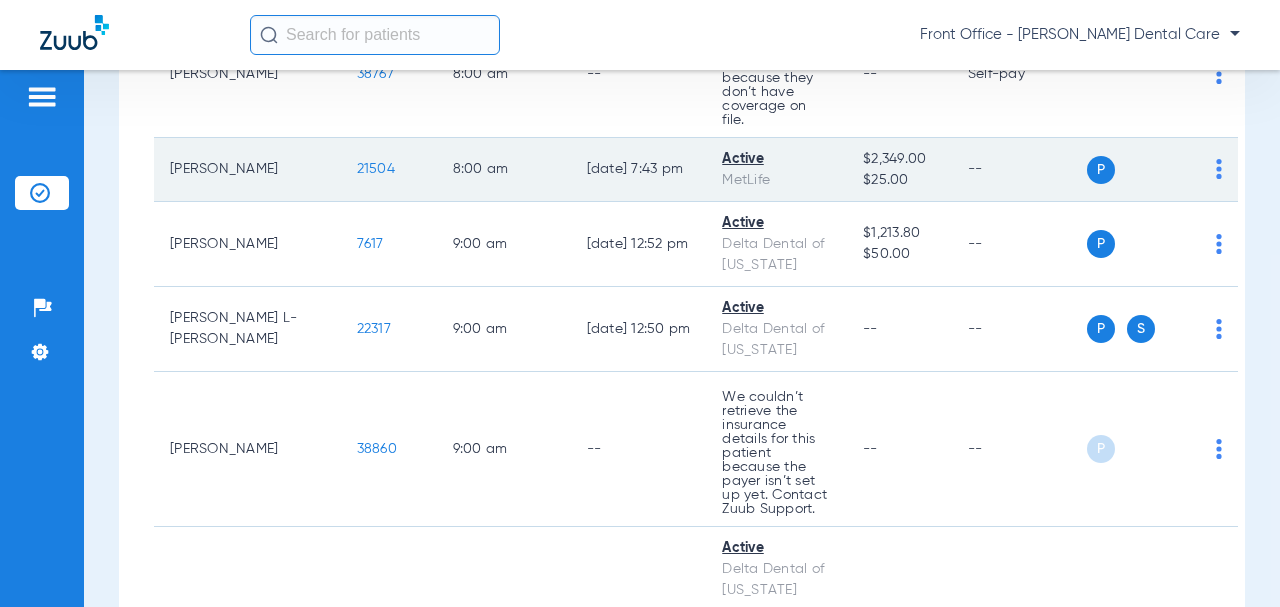 click 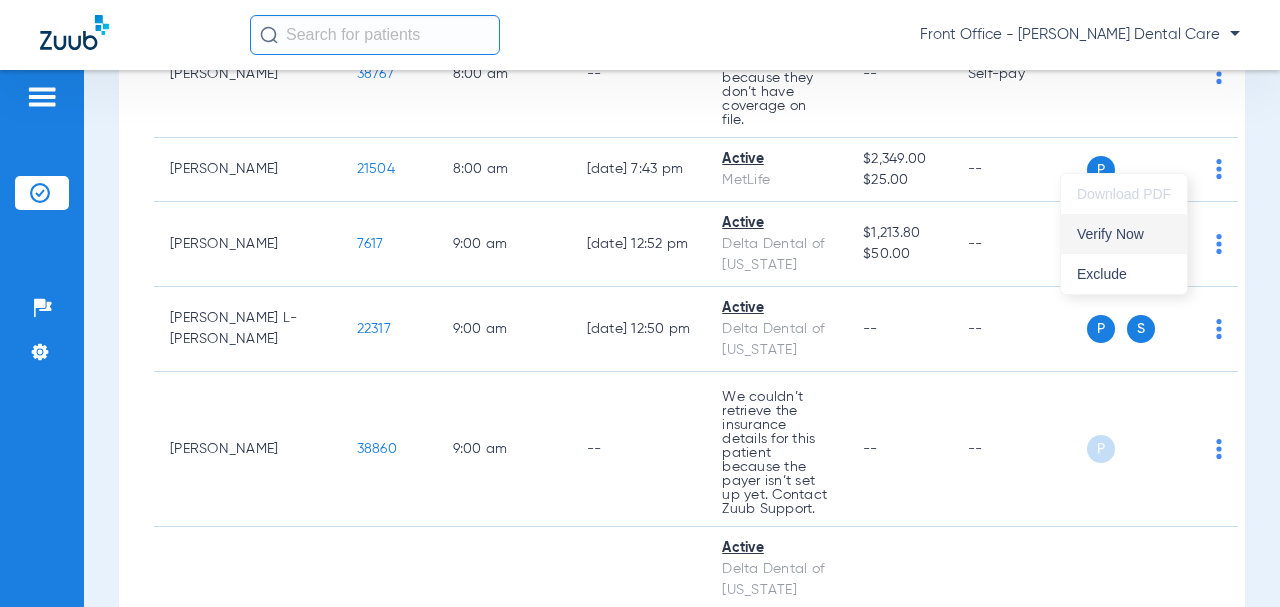 click on "Verify Now" at bounding box center [1124, 234] 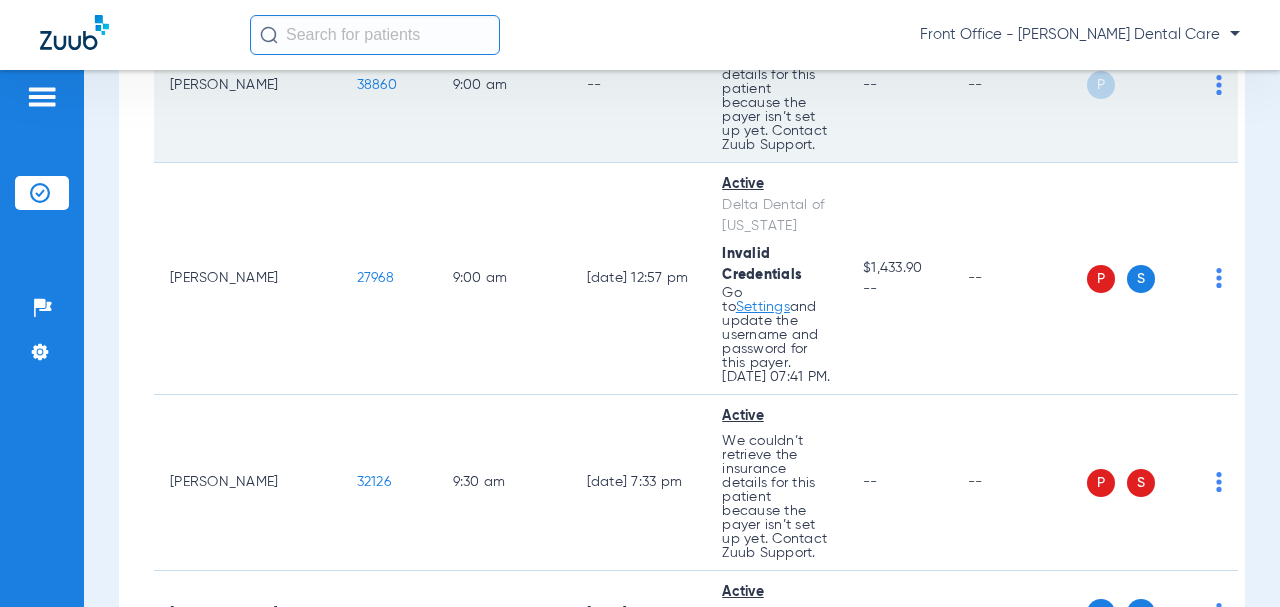 scroll, scrollTop: 900, scrollLeft: 0, axis: vertical 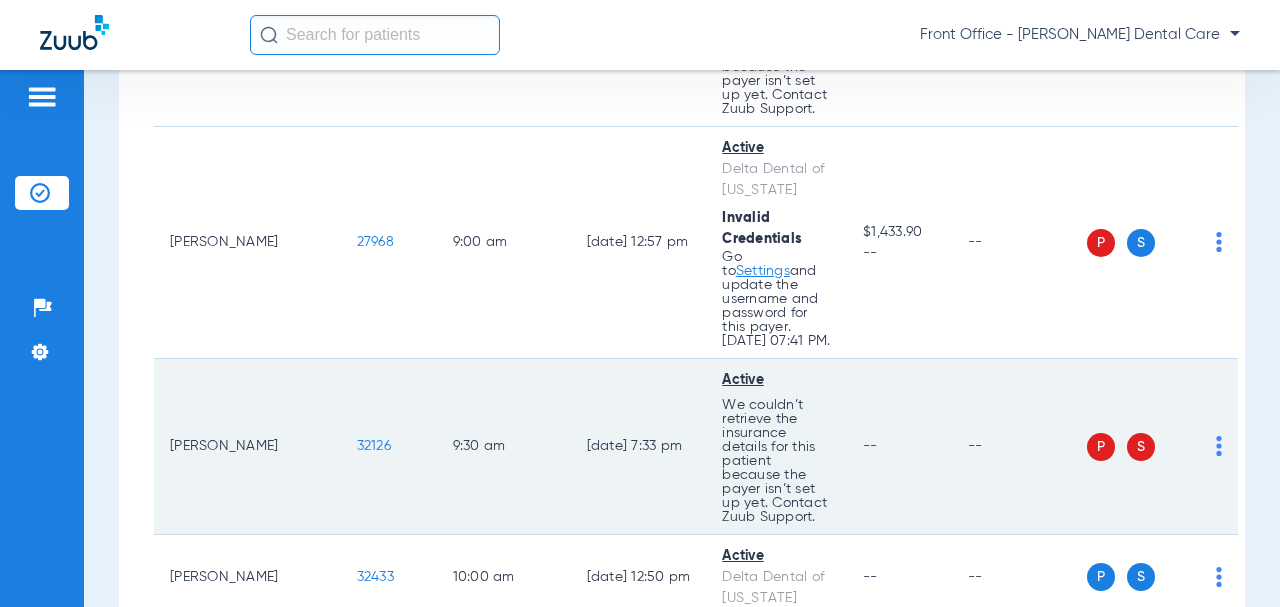 click on "32126" 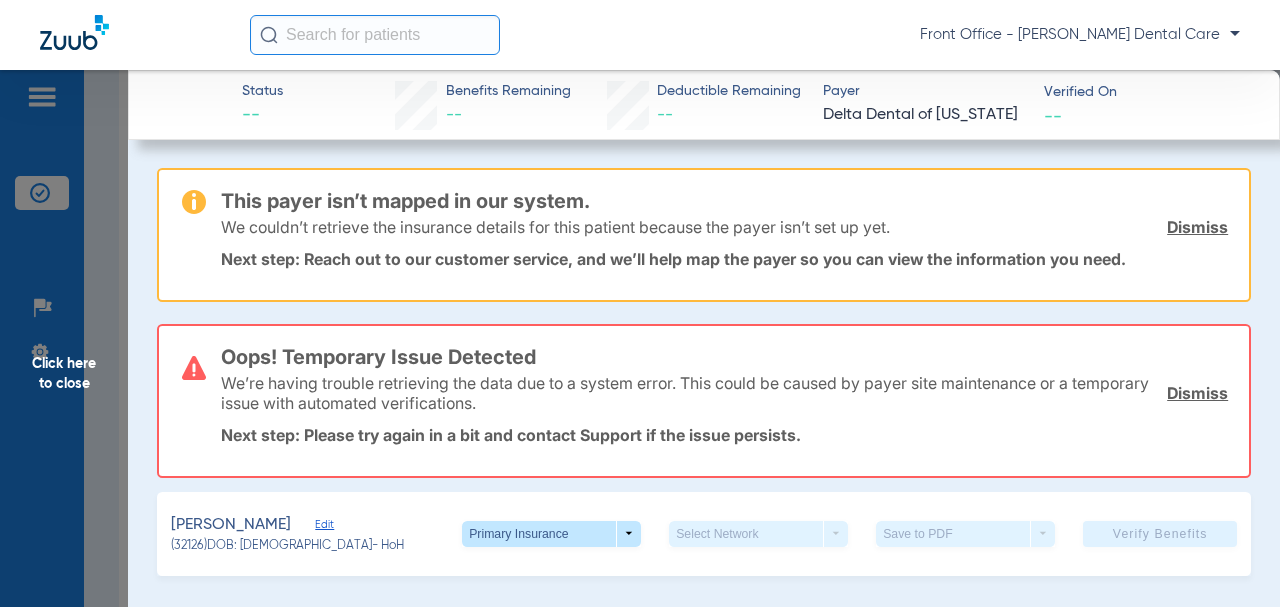 click on "Click here to close" 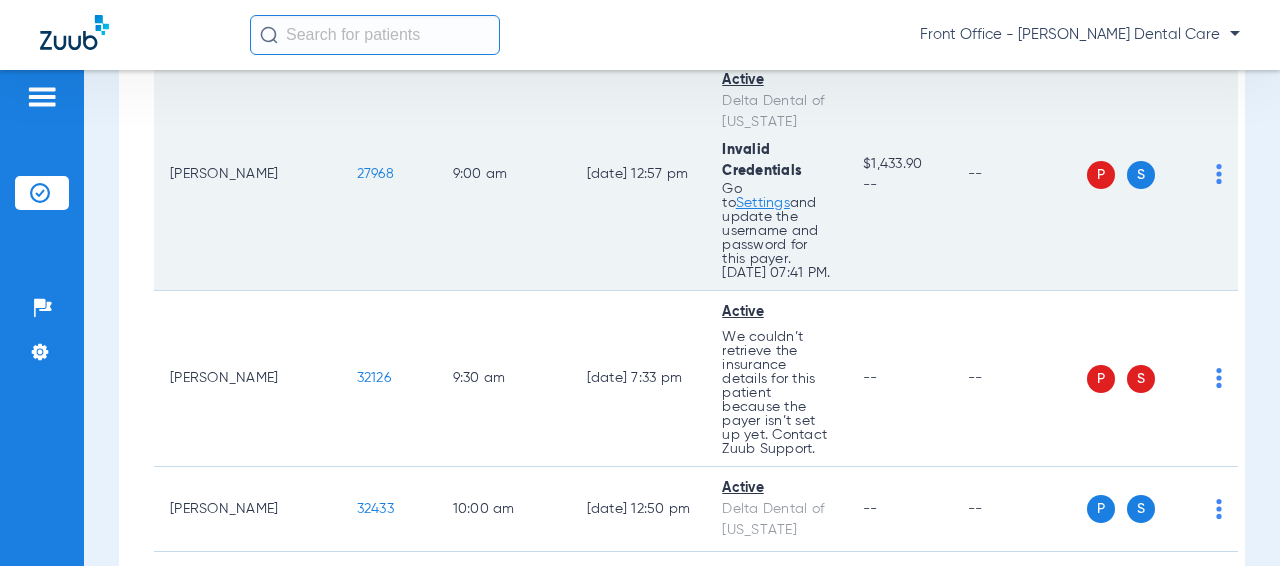 scroll, scrollTop: 900, scrollLeft: 0, axis: vertical 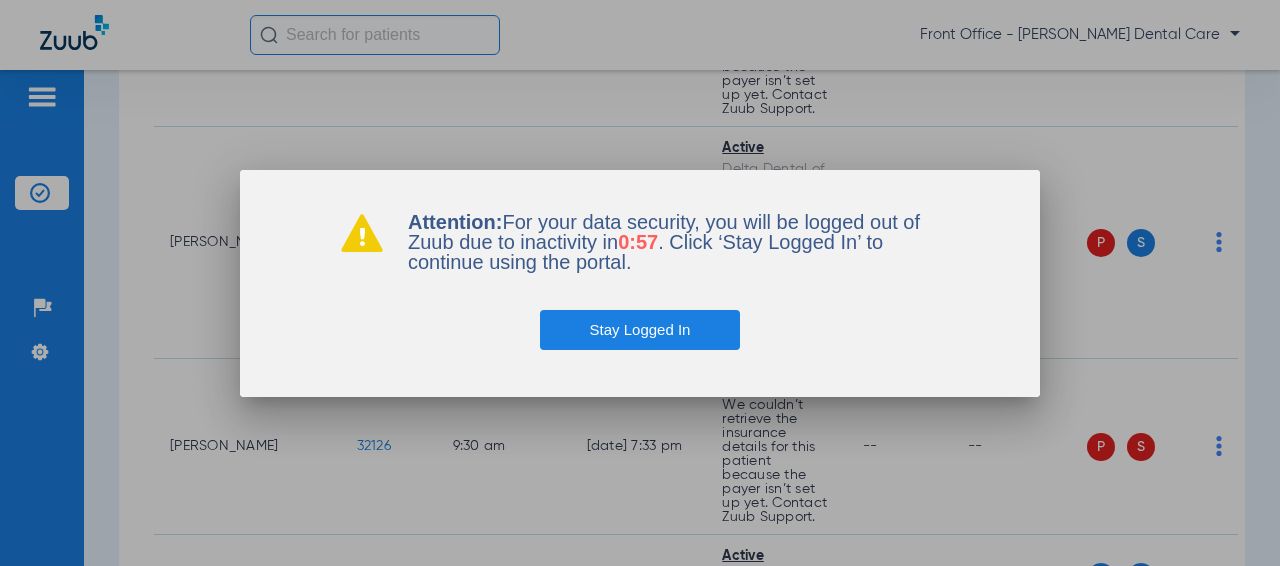 click on "Stay Logged In" at bounding box center (640, 330) 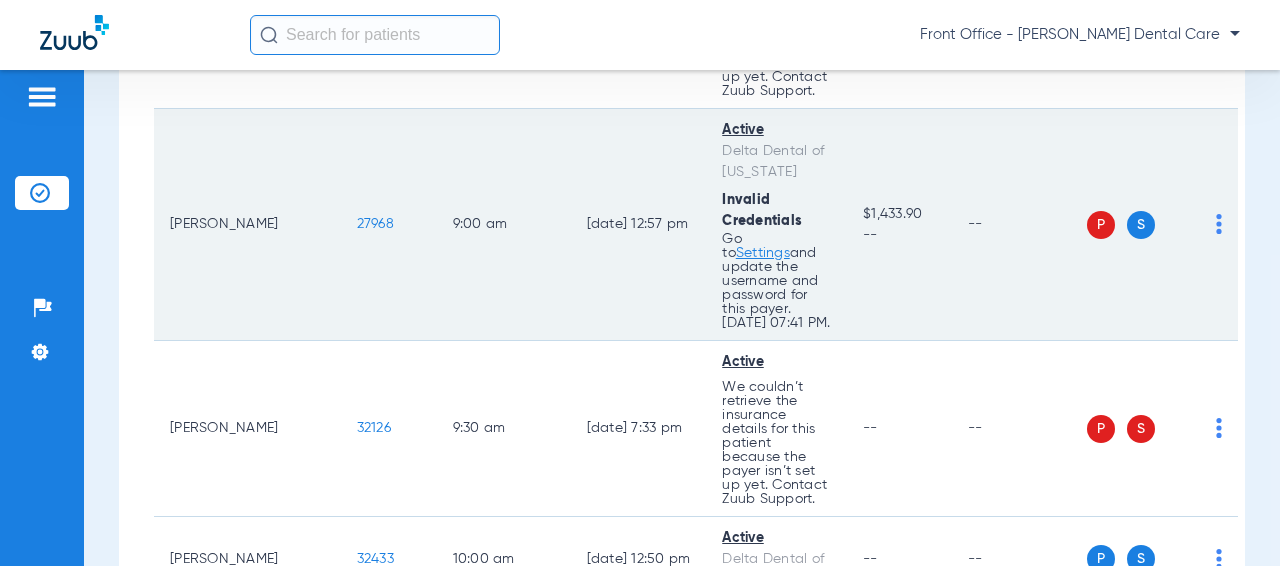 scroll, scrollTop: 900, scrollLeft: 0, axis: vertical 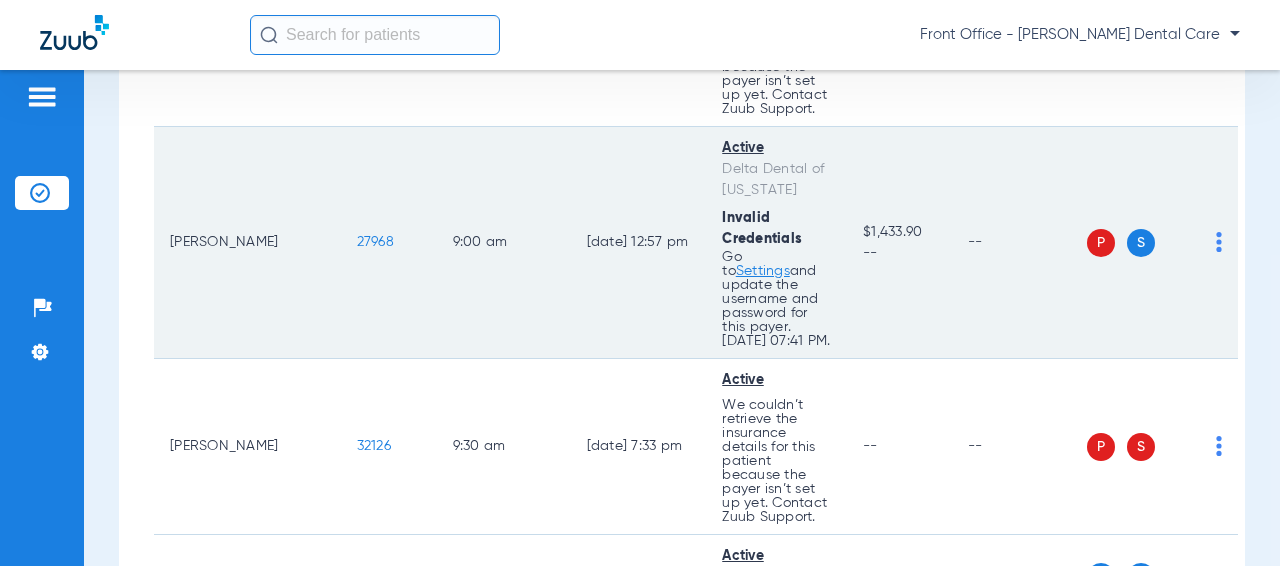 click on "27968" 